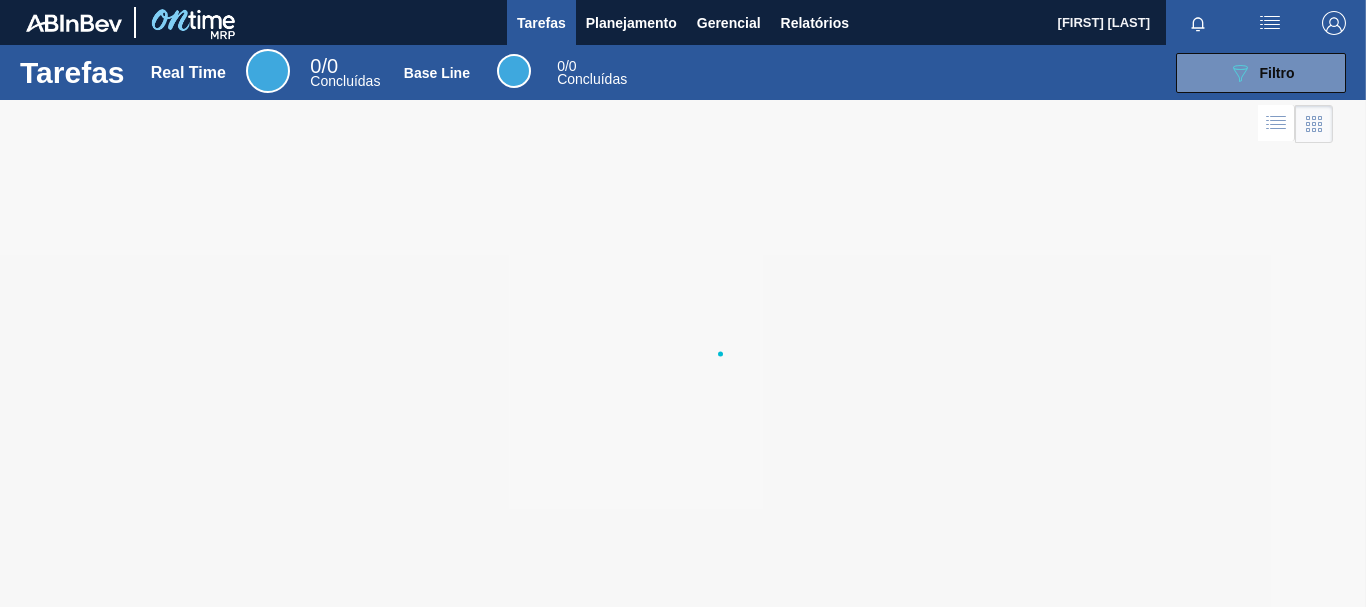 scroll, scrollTop: 0, scrollLeft: 0, axis: both 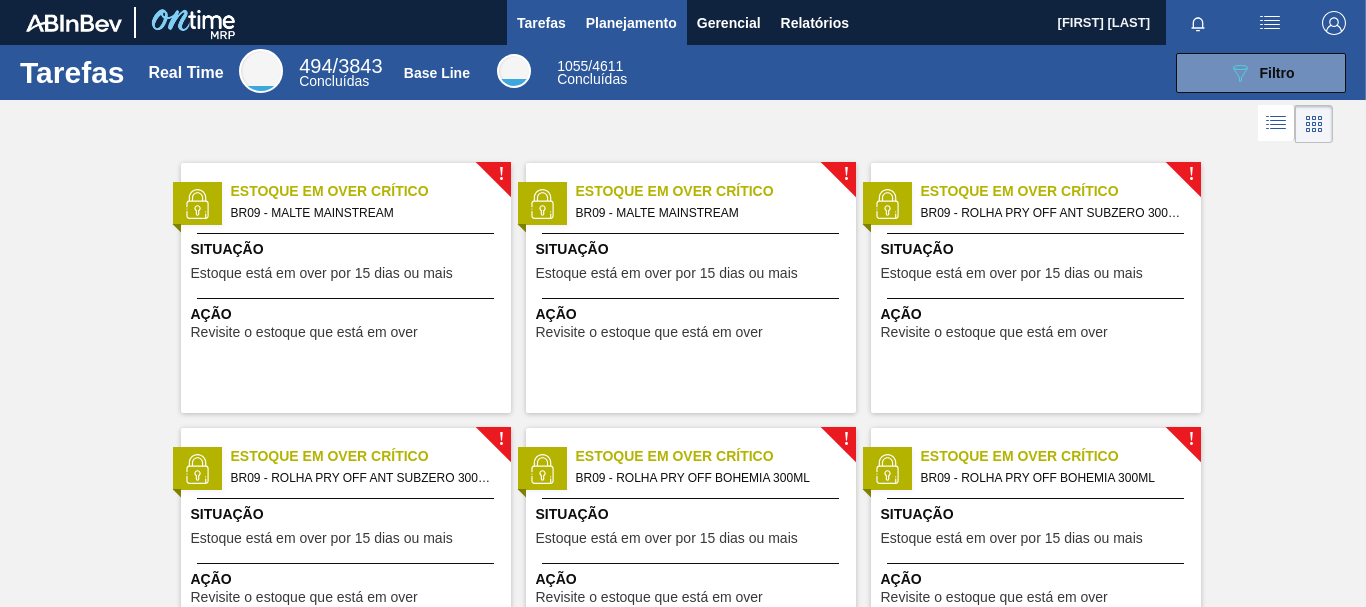 click on "Planejamento" at bounding box center (631, 23) 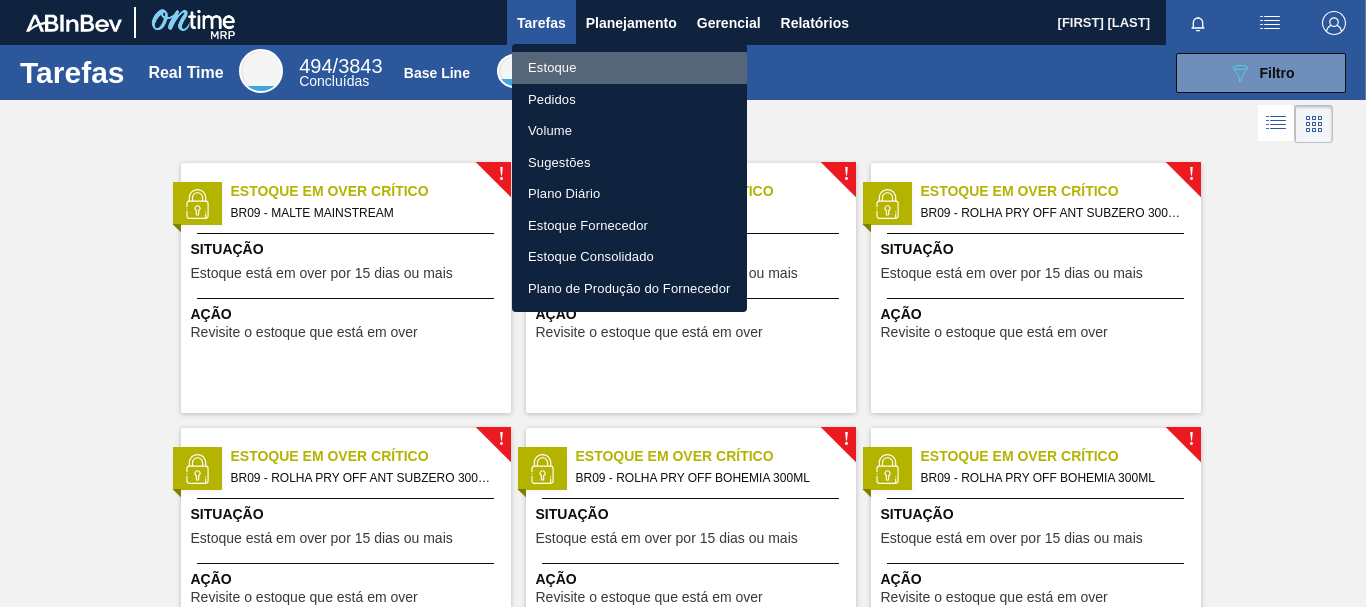 click on "Estoque" at bounding box center (629, 68) 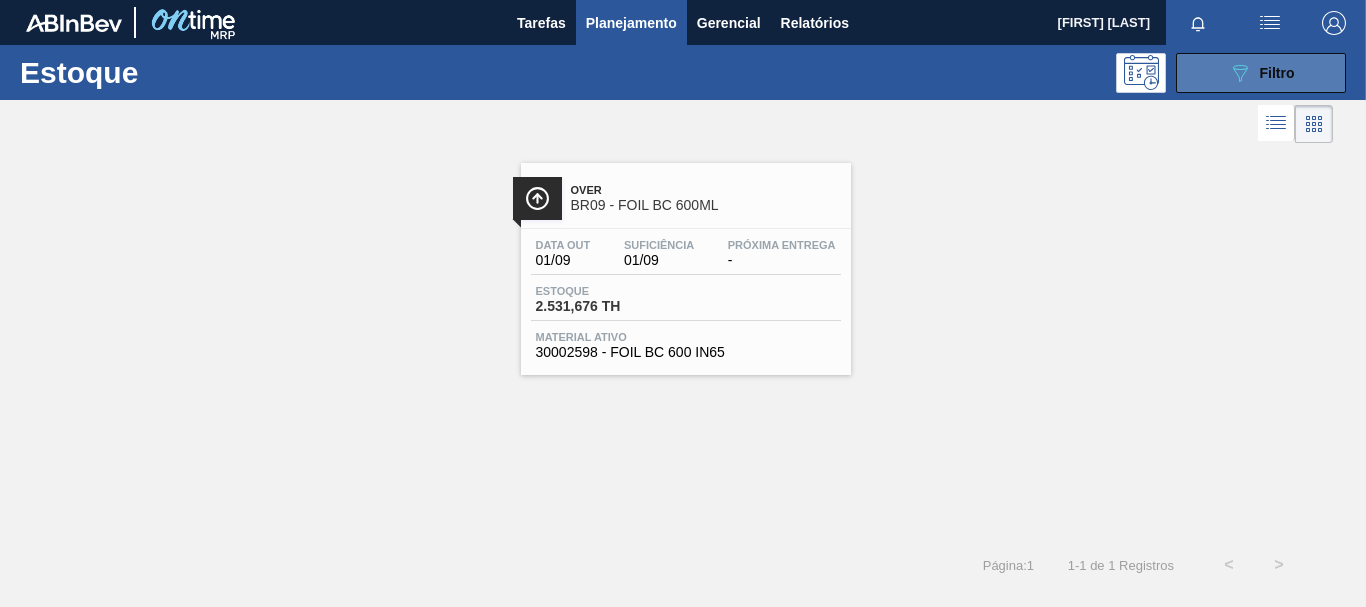 click on "089F7B8B-B2A5-4AFE-B5C0-19BA573D28AC Filtro" at bounding box center (1261, 73) 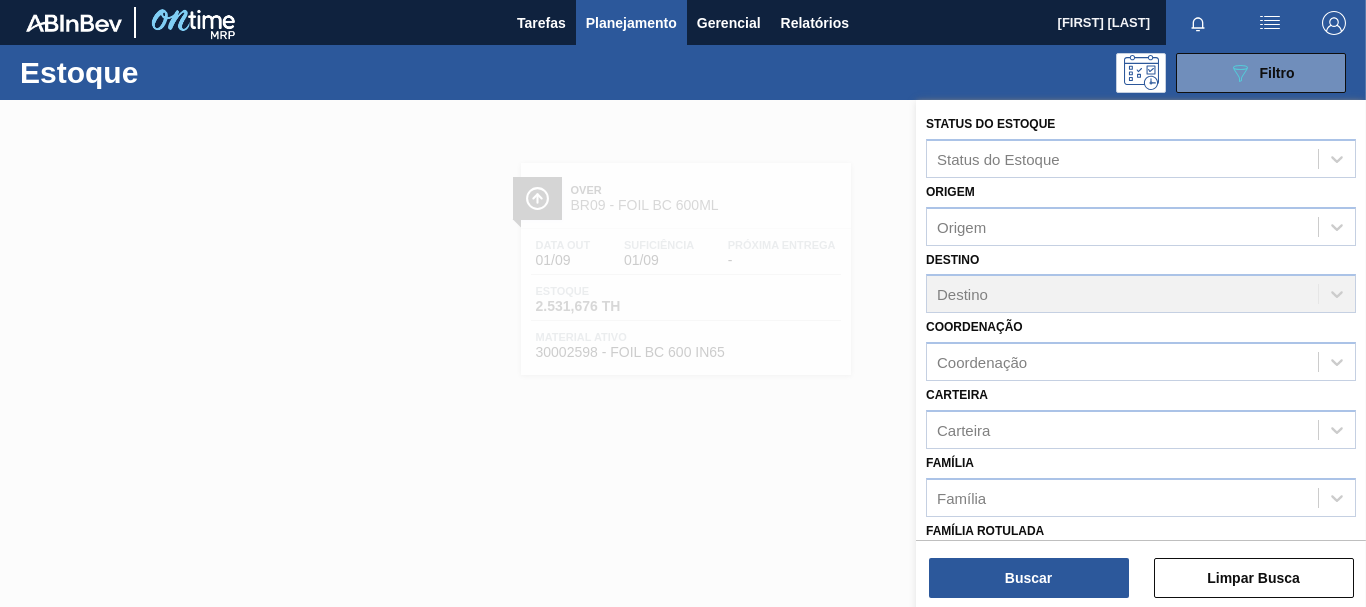 scroll, scrollTop: 353, scrollLeft: 0, axis: vertical 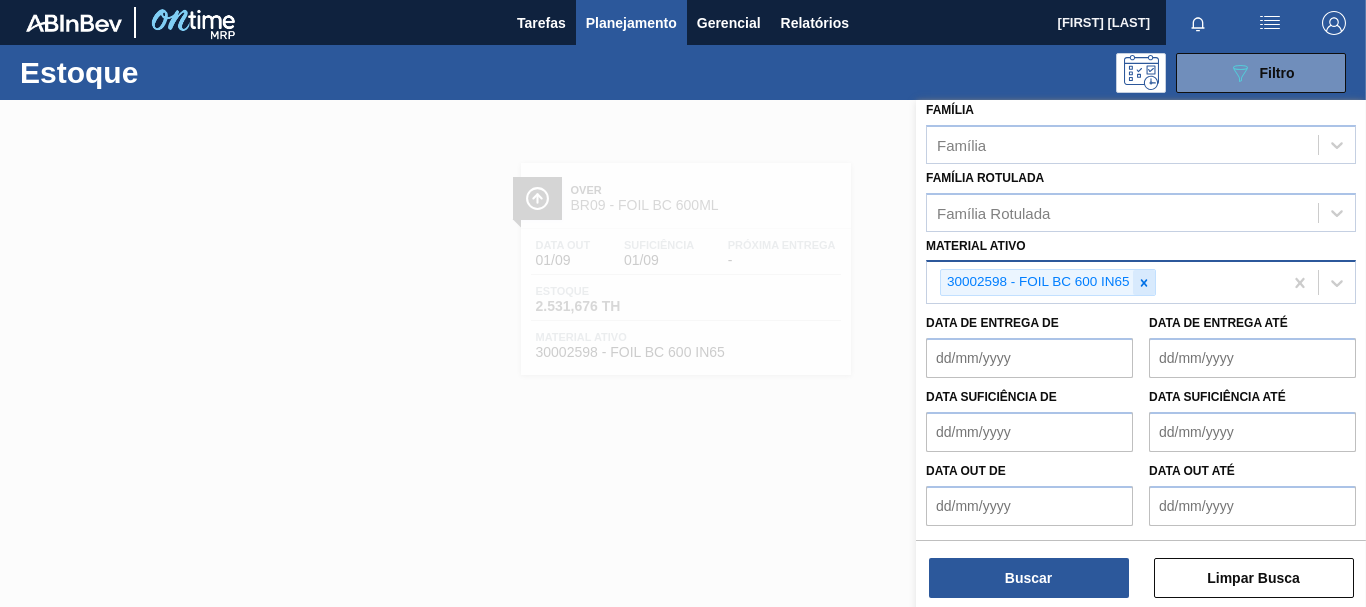 click 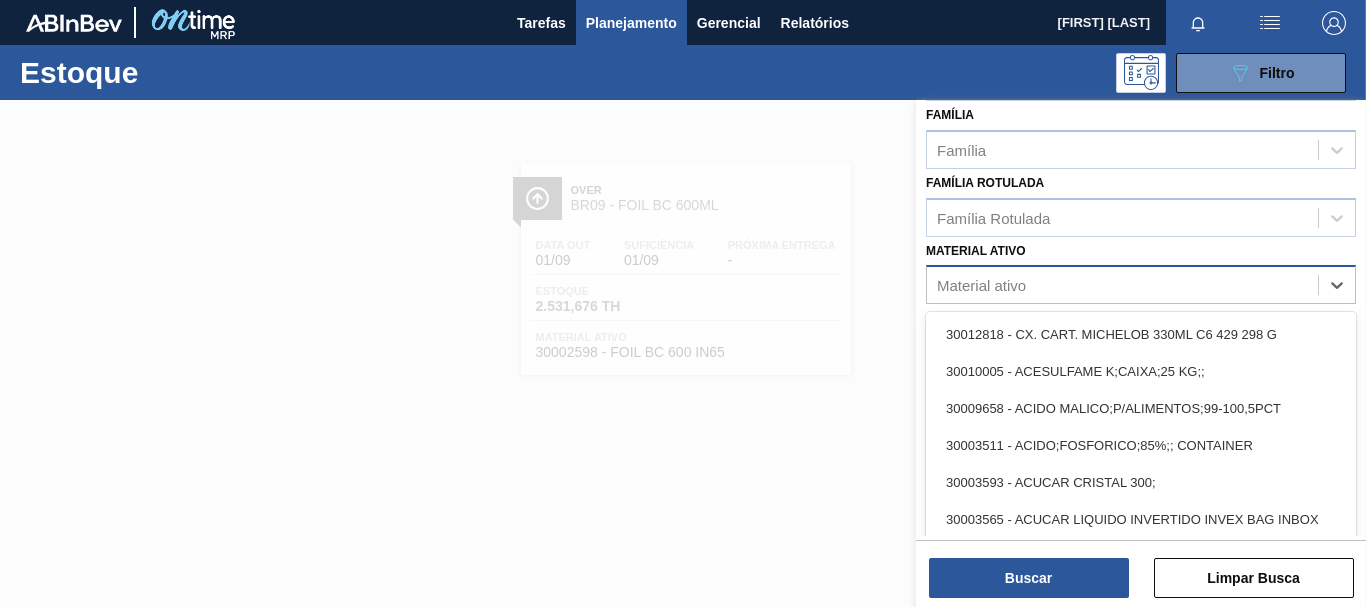 click on "Material ativo" at bounding box center [1122, 285] 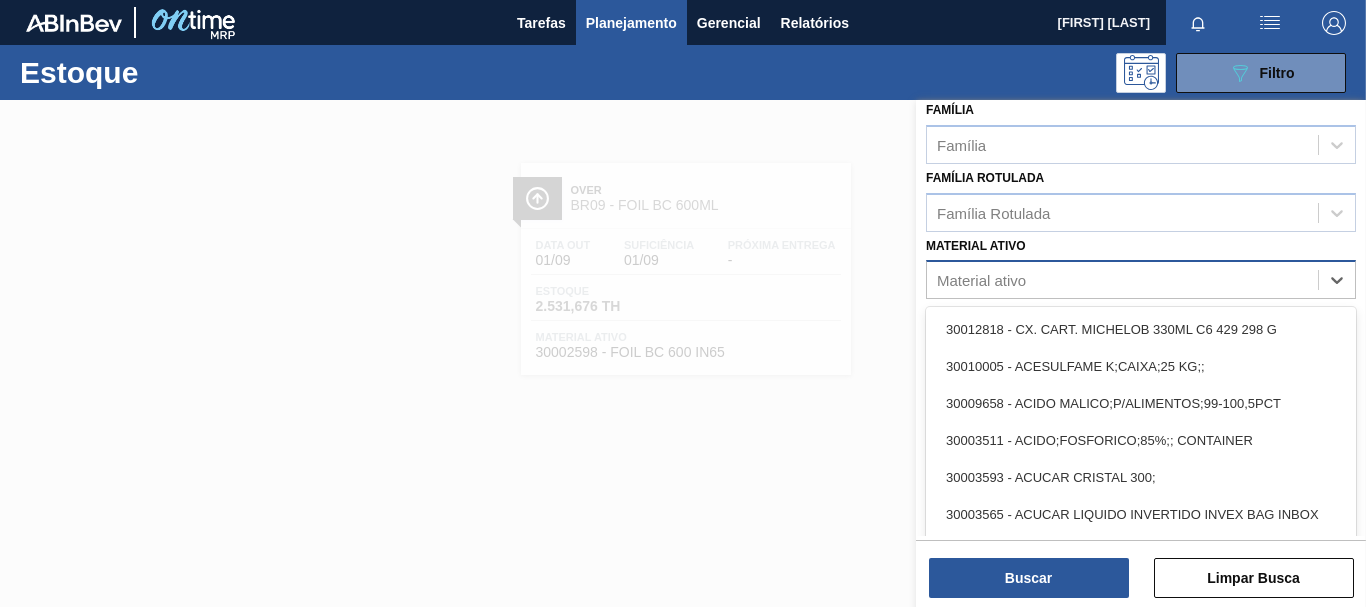 paste on "30002266" 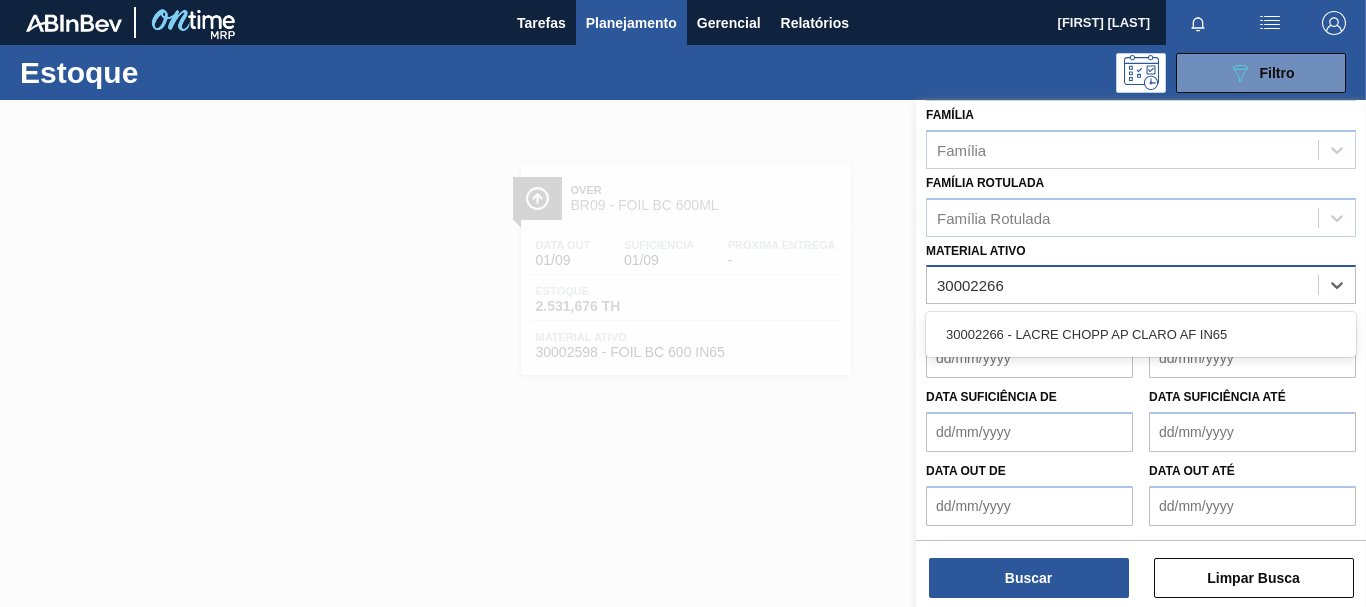 scroll, scrollTop: 348, scrollLeft: 0, axis: vertical 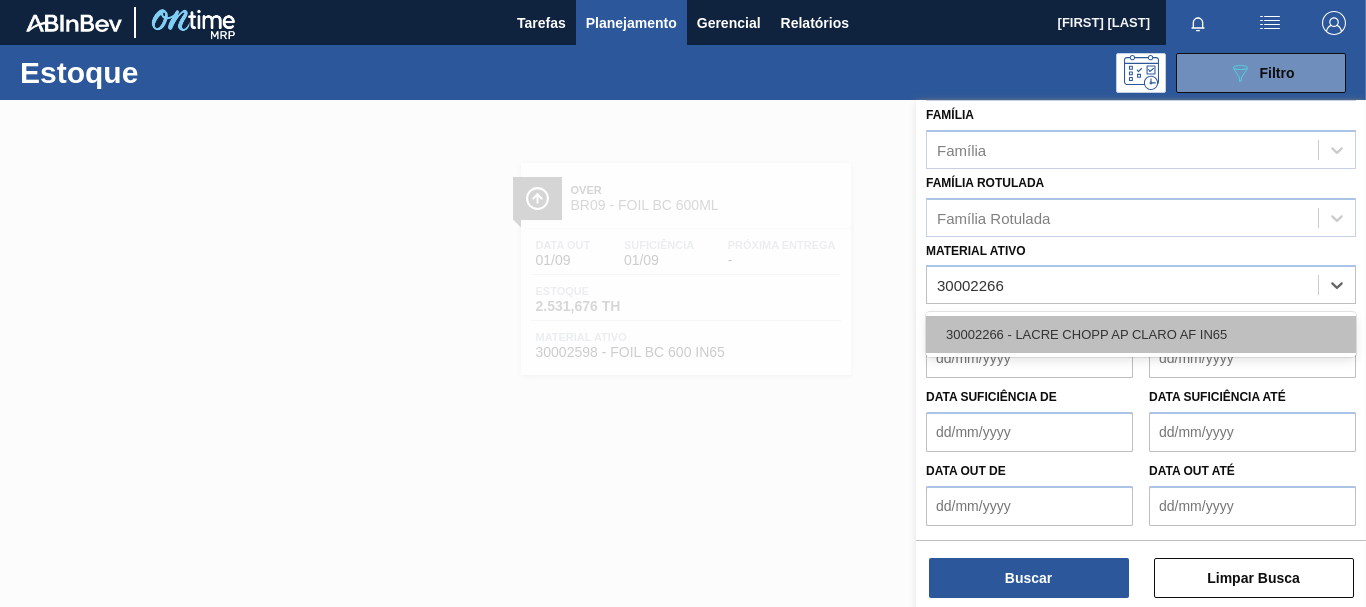 click on "30002266 - LACRE CHOPP AP CLARO AF IN65" at bounding box center [1141, 334] 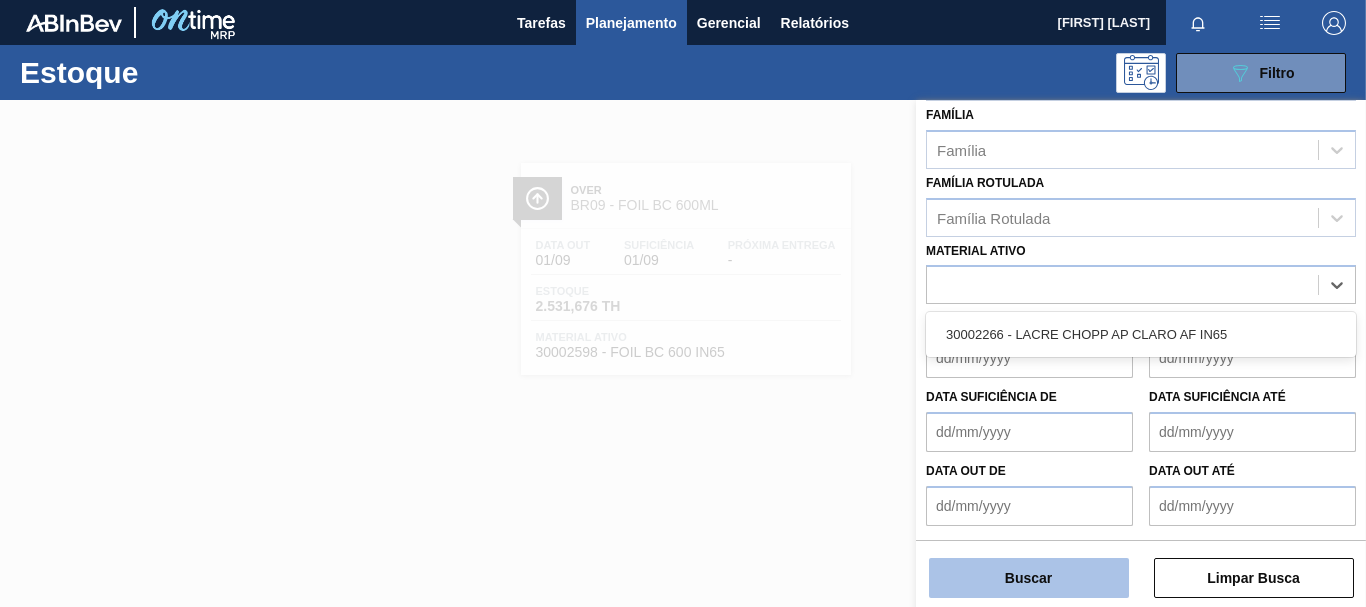 scroll, scrollTop: 353, scrollLeft: 0, axis: vertical 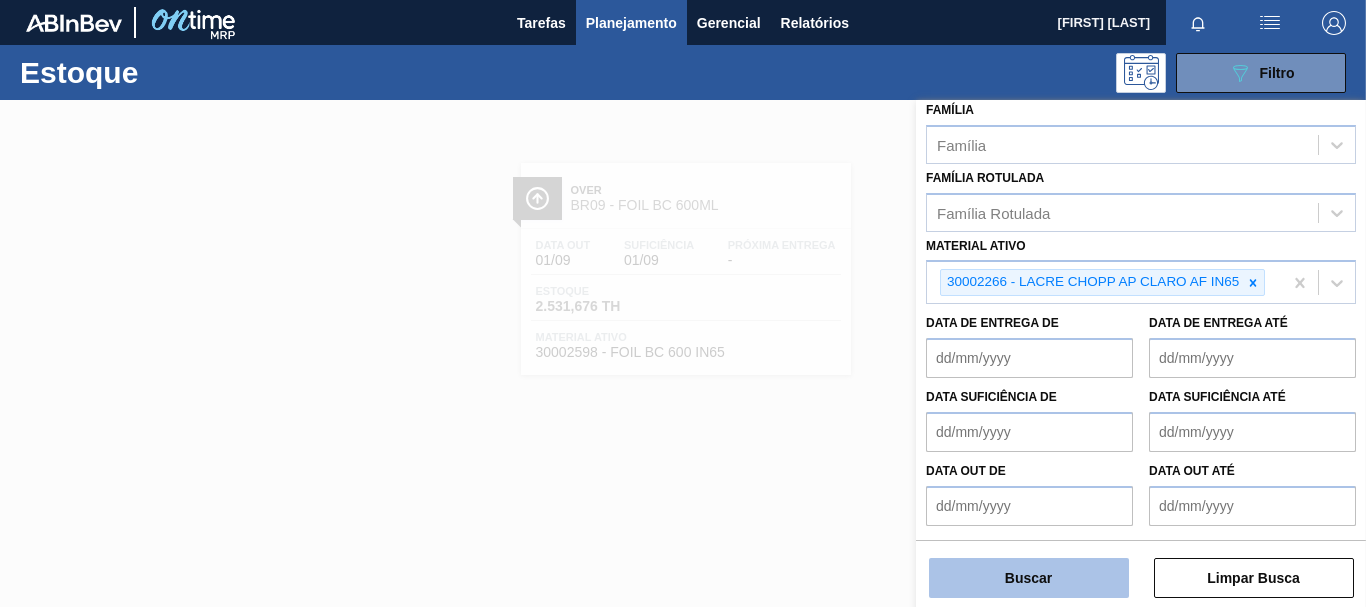click on "Buscar" at bounding box center (1029, 578) 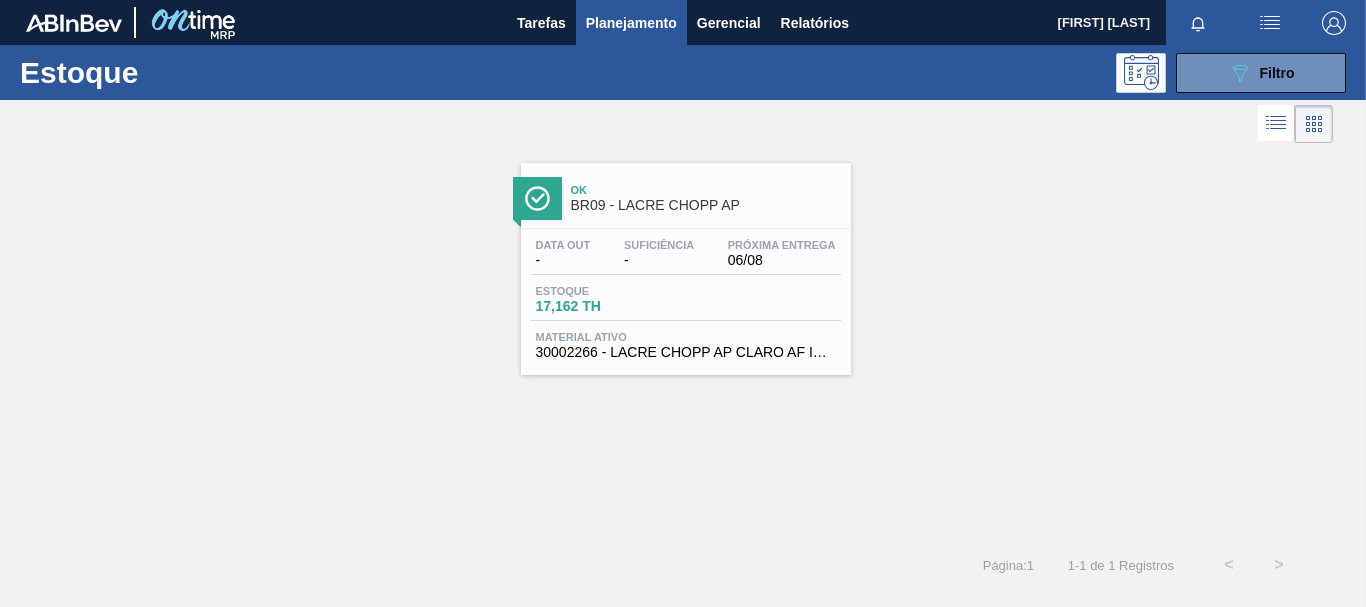 click on "Próxima Entrega" at bounding box center [782, 245] 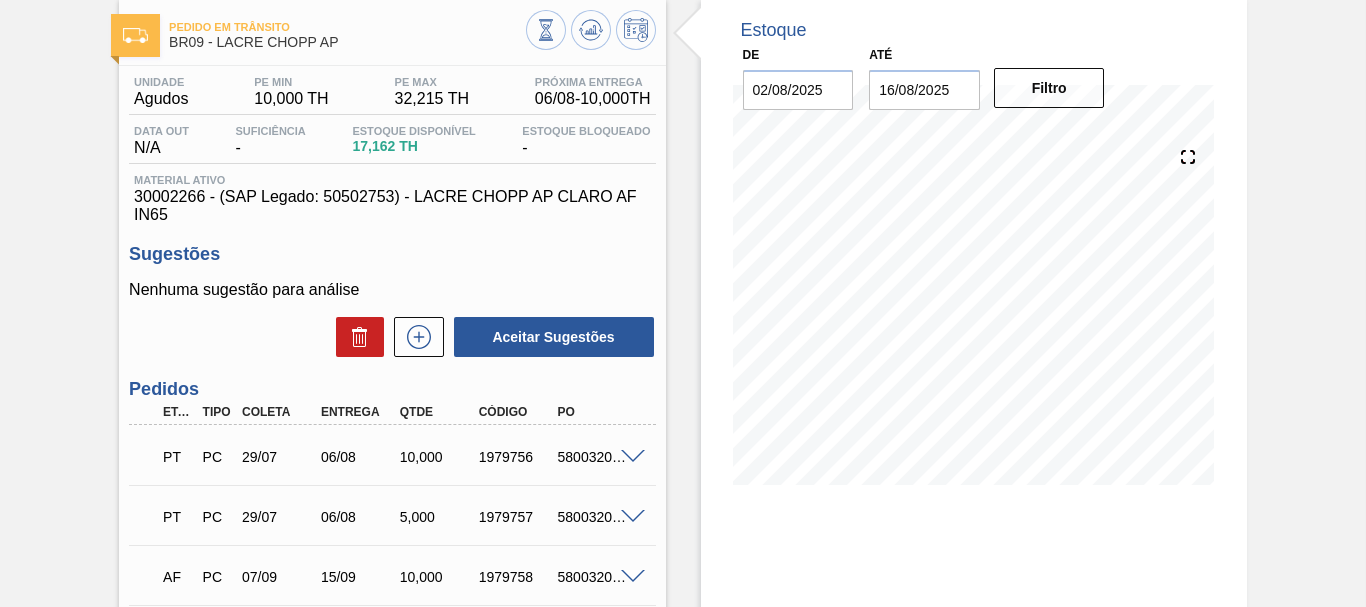 scroll, scrollTop: 200, scrollLeft: 0, axis: vertical 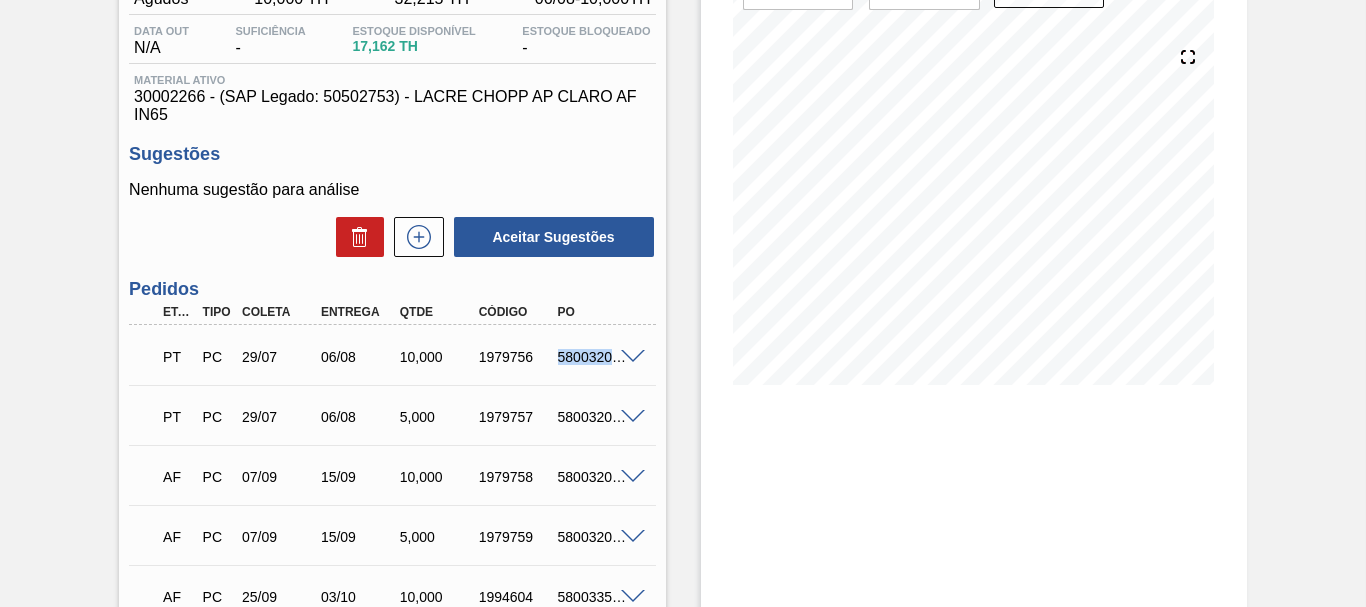 drag, startPoint x: 558, startPoint y: 356, endPoint x: 638, endPoint y: 353, distance: 80.05623 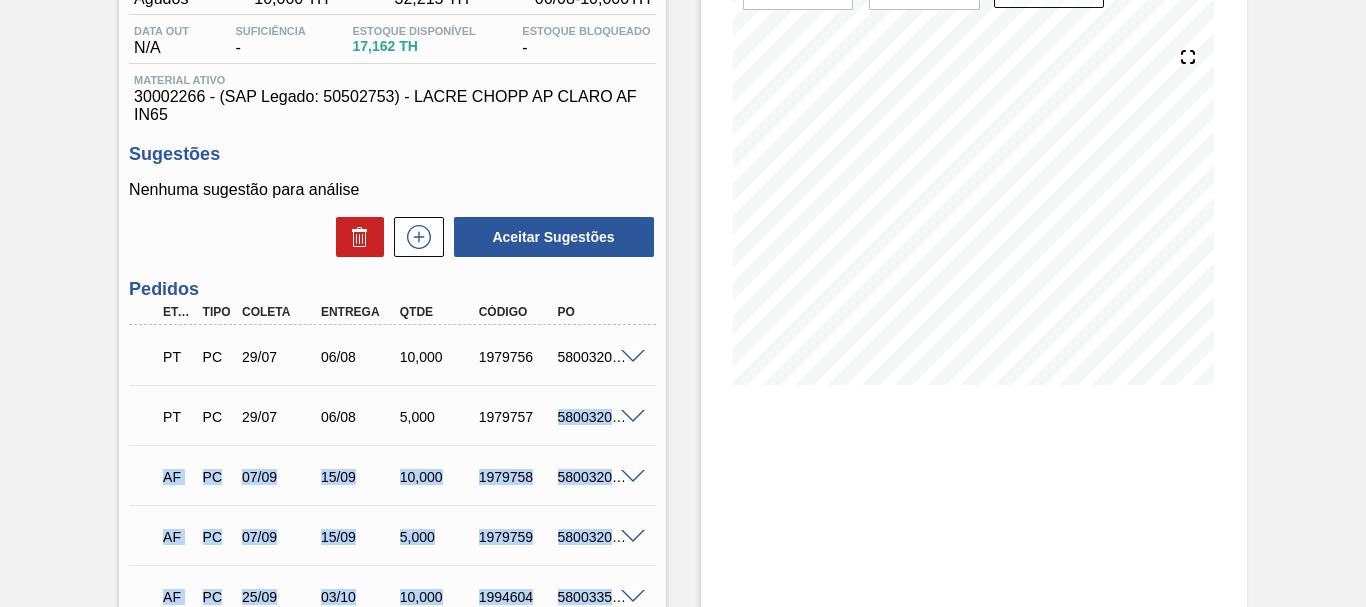 drag, startPoint x: 555, startPoint y: 415, endPoint x: 683, endPoint y: 408, distance: 128.19127 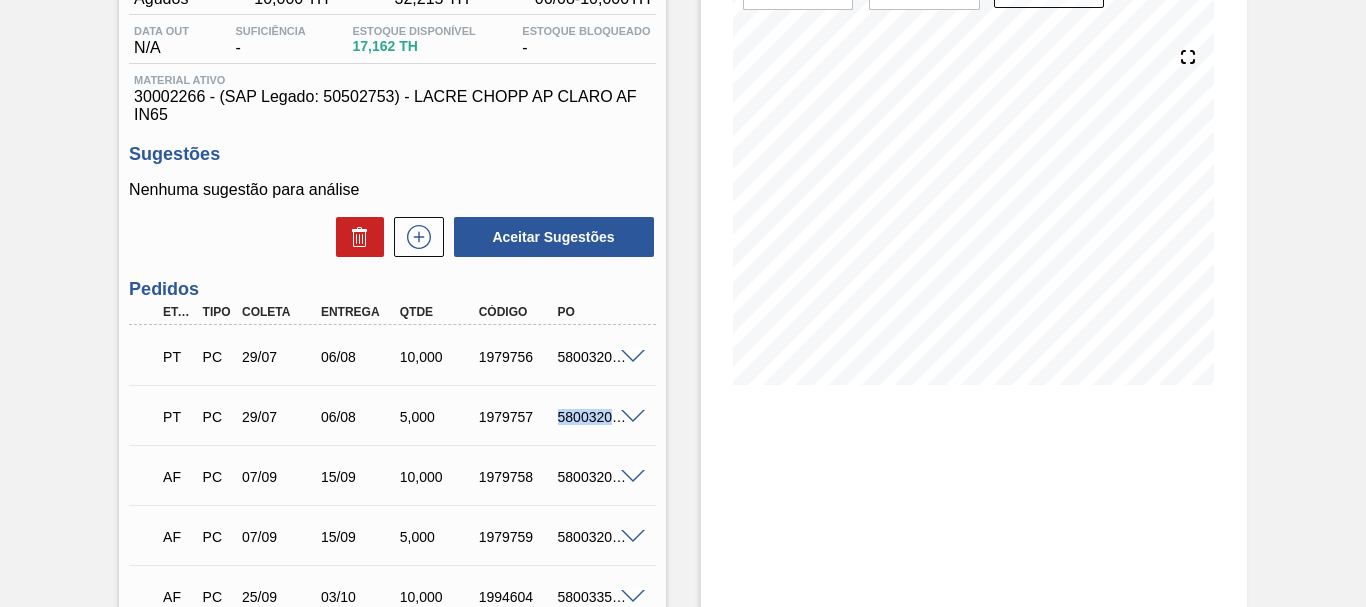 drag, startPoint x: 549, startPoint y: 414, endPoint x: 627, endPoint y: 413, distance: 78.00641 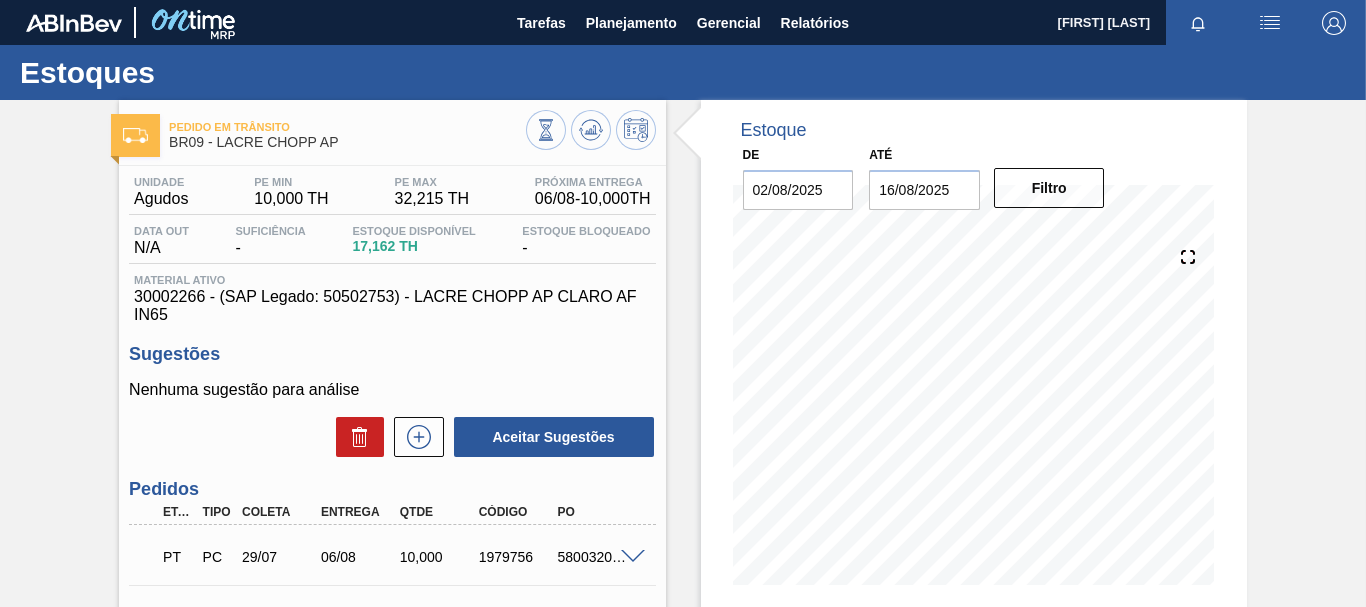 scroll, scrollTop: 200, scrollLeft: 0, axis: vertical 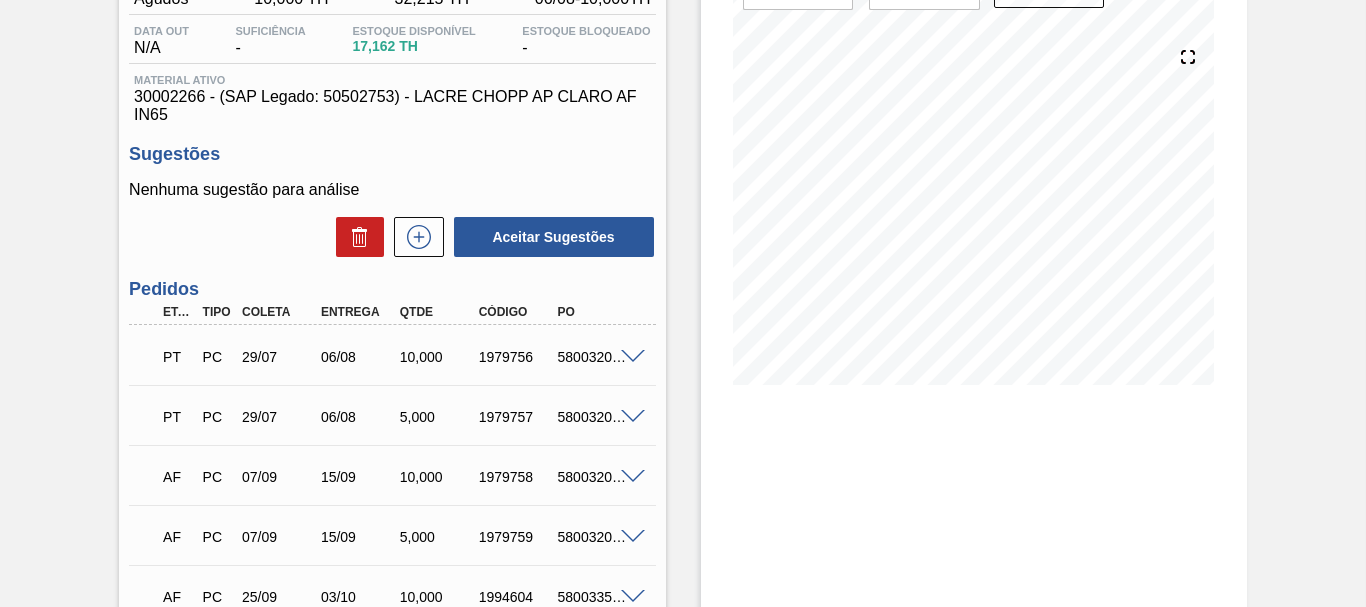 click on "PT   PC 29/07 06/08 10,000 1979756 5800320049" at bounding box center (386, 355) 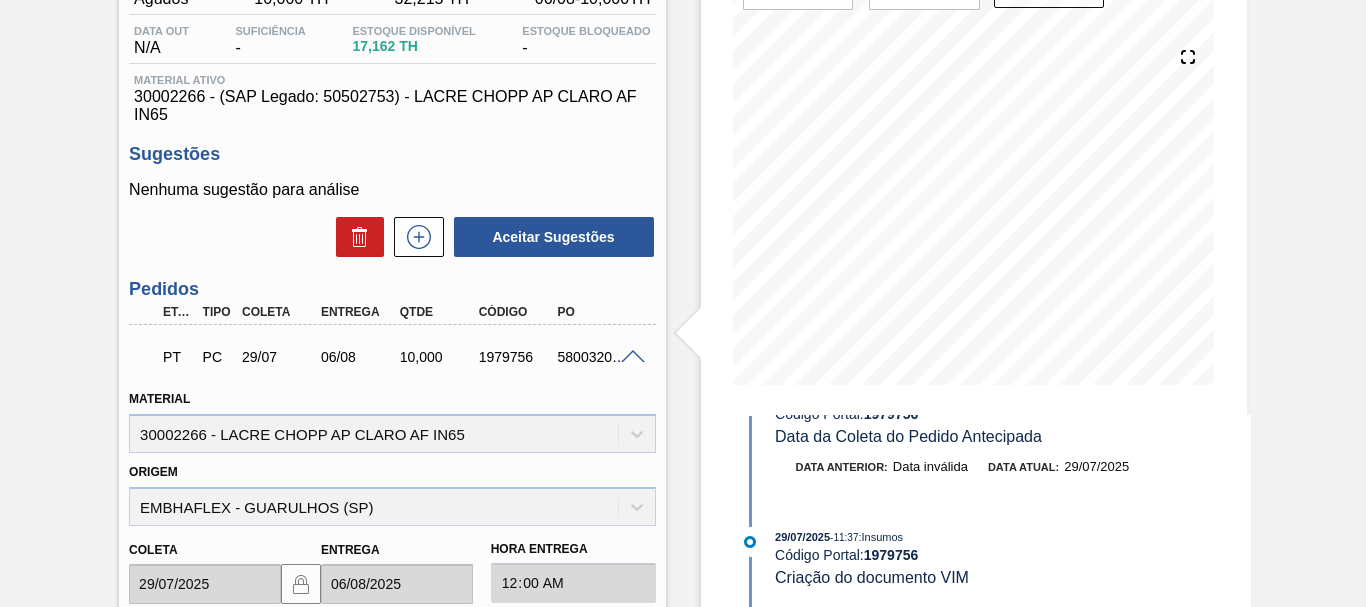 scroll, scrollTop: 0, scrollLeft: 0, axis: both 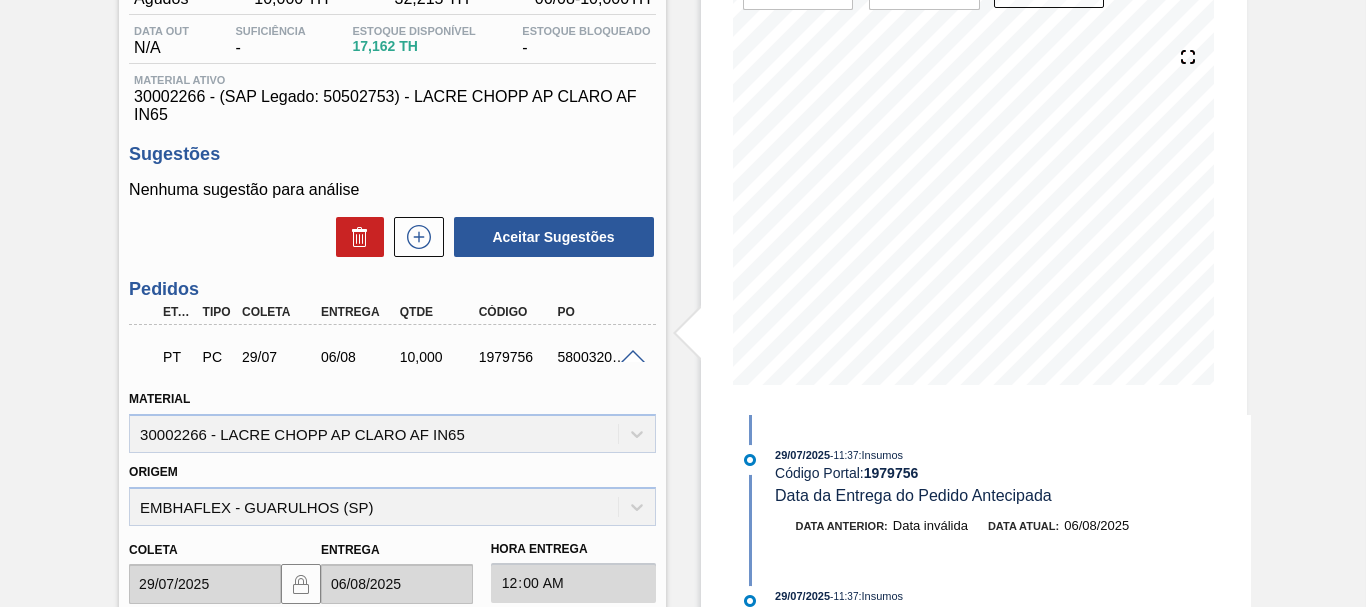 click on "Origem [COMPANY] - [CITY] ([STATE])" at bounding box center [392, 492] 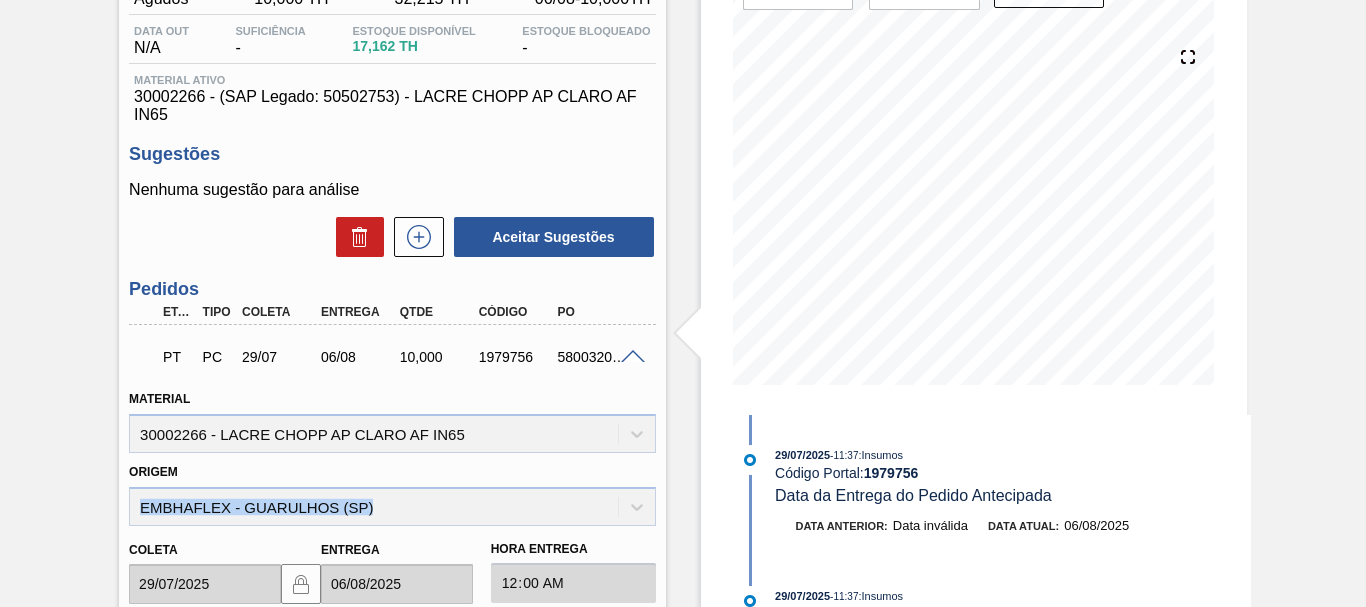 drag, startPoint x: 417, startPoint y: 523, endPoint x: 111, endPoint y: 513, distance: 306.16336 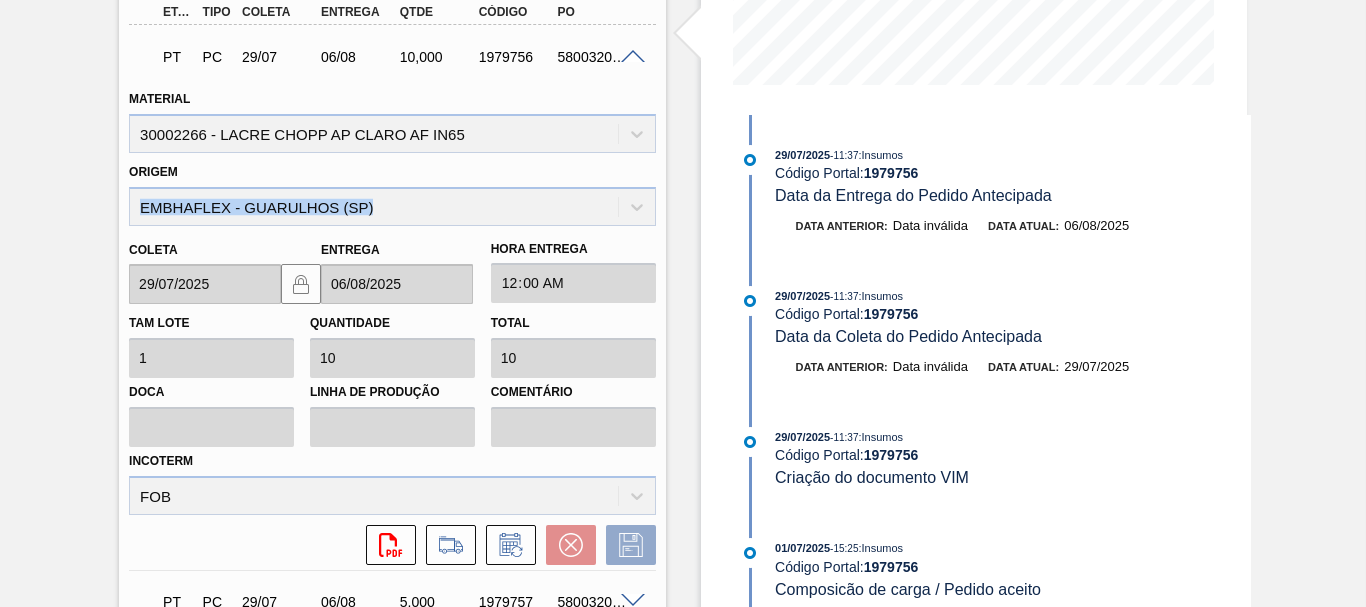 scroll, scrollTop: 600, scrollLeft: 0, axis: vertical 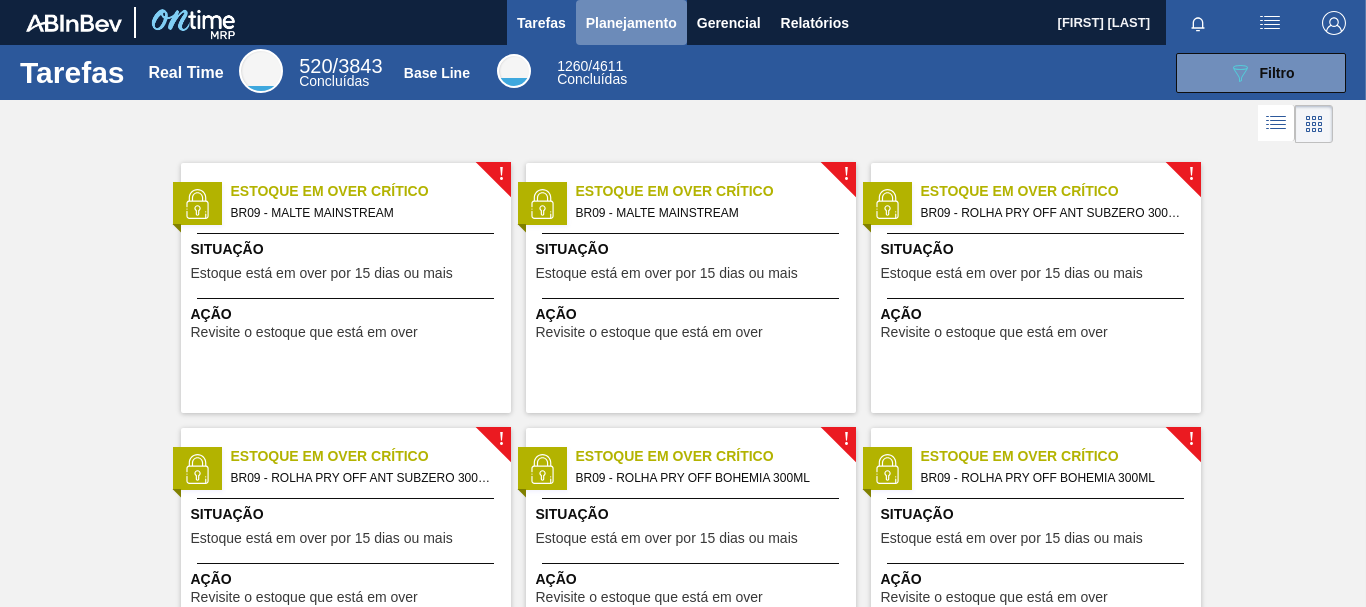 click on "Planejamento" at bounding box center (631, 22) 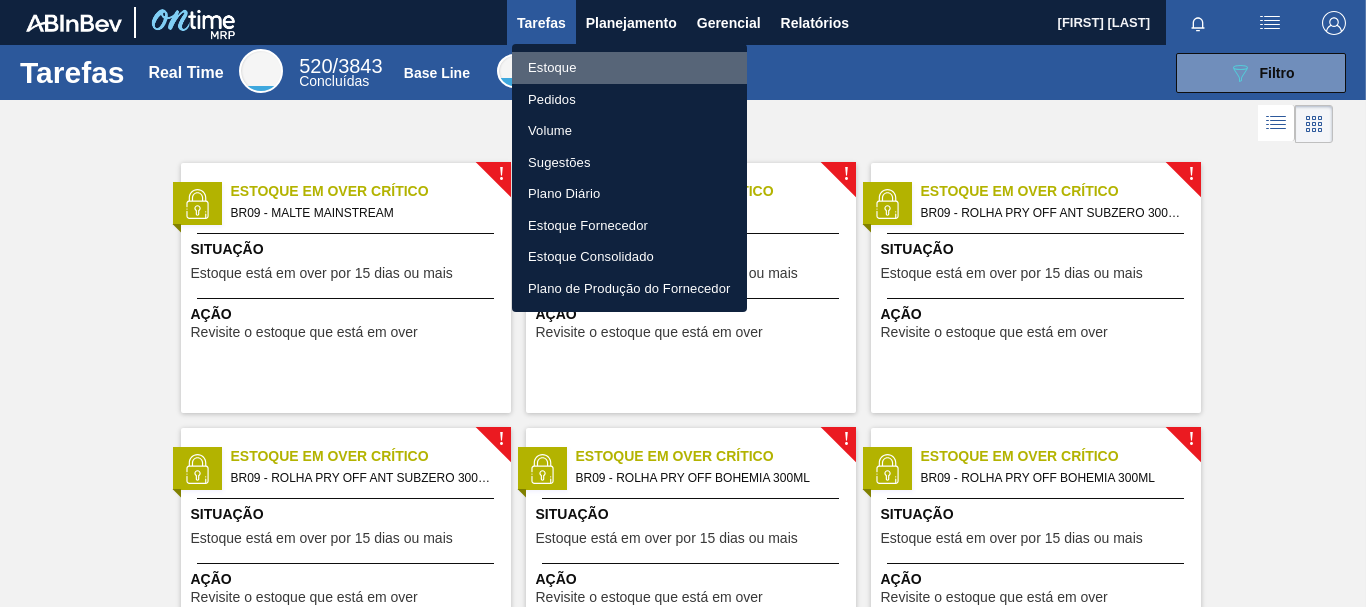 click on "Estoque" at bounding box center (629, 68) 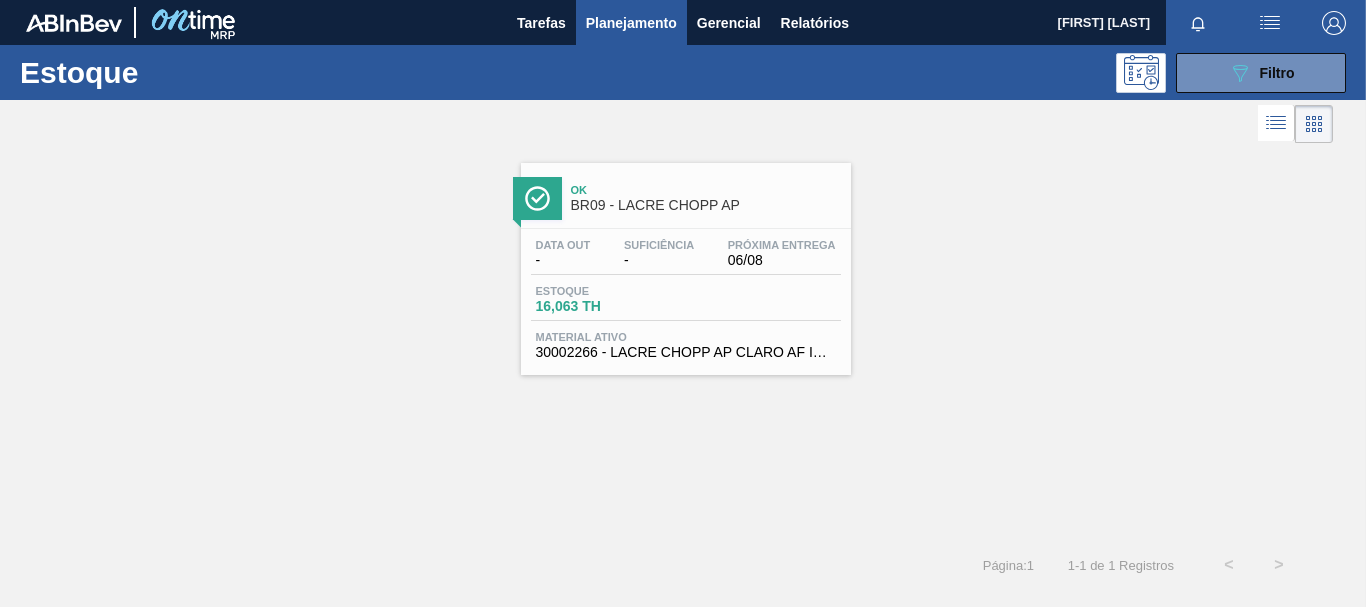 click on "Suficiência" at bounding box center [659, 245] 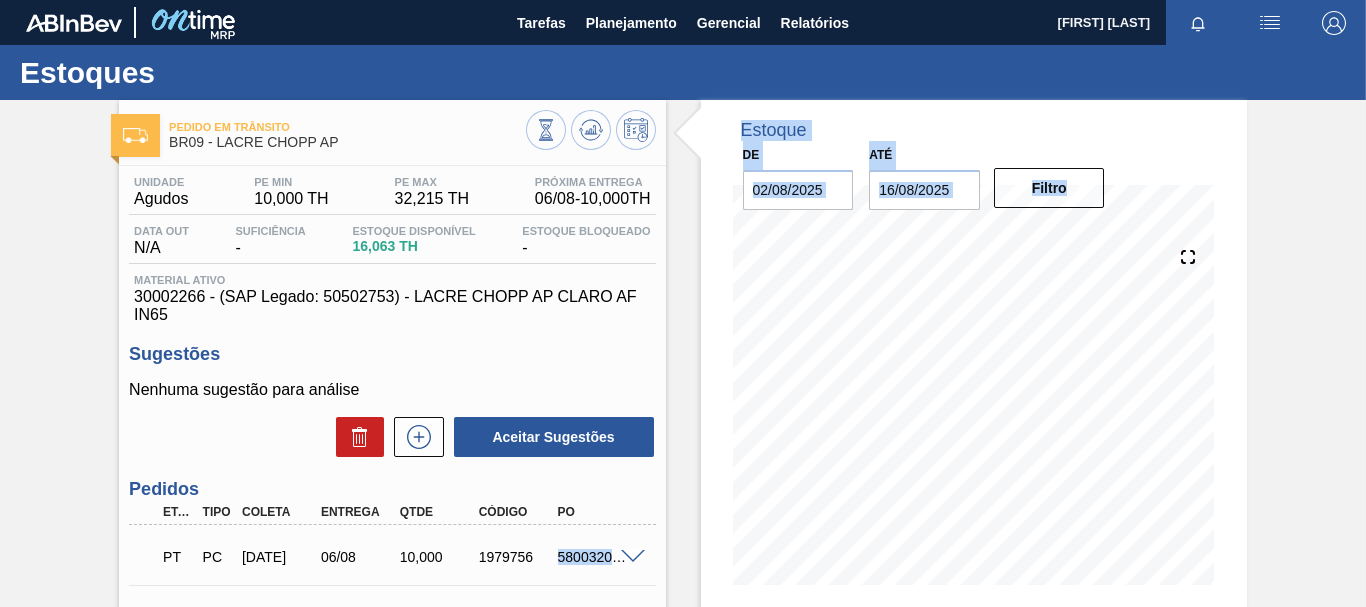 drag, startPoint x: 555, startPoint y: 558, endPoint x: 687, endPoint y: 540, distance: 133.22162 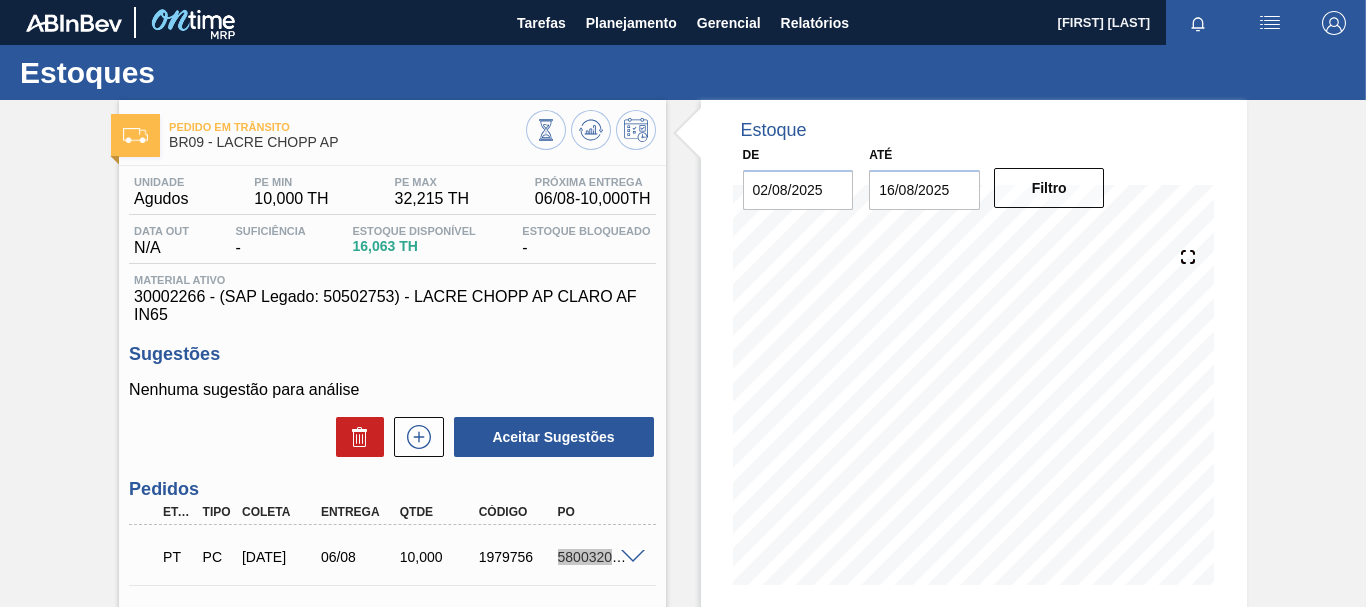 drag, startPoint x: 554, startPoint y: 558, endPoint x: 628, endPoint y: 565, distance: 74.330345 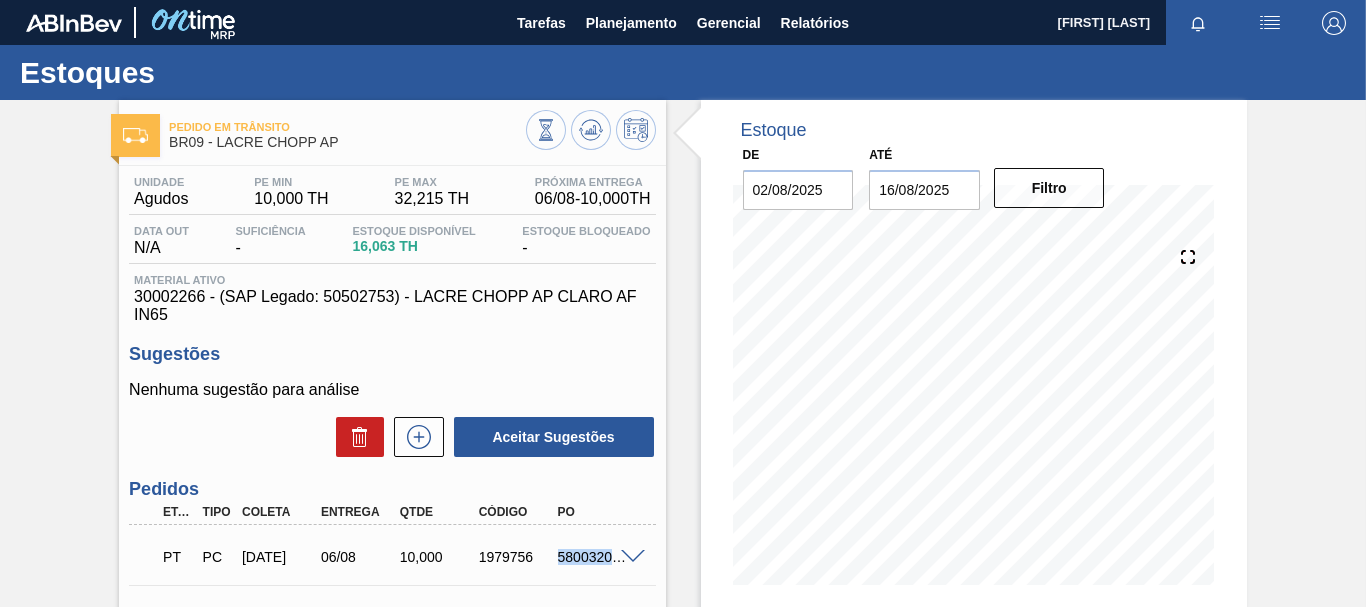 click on "5800320049" at bounding box center [595, 557] 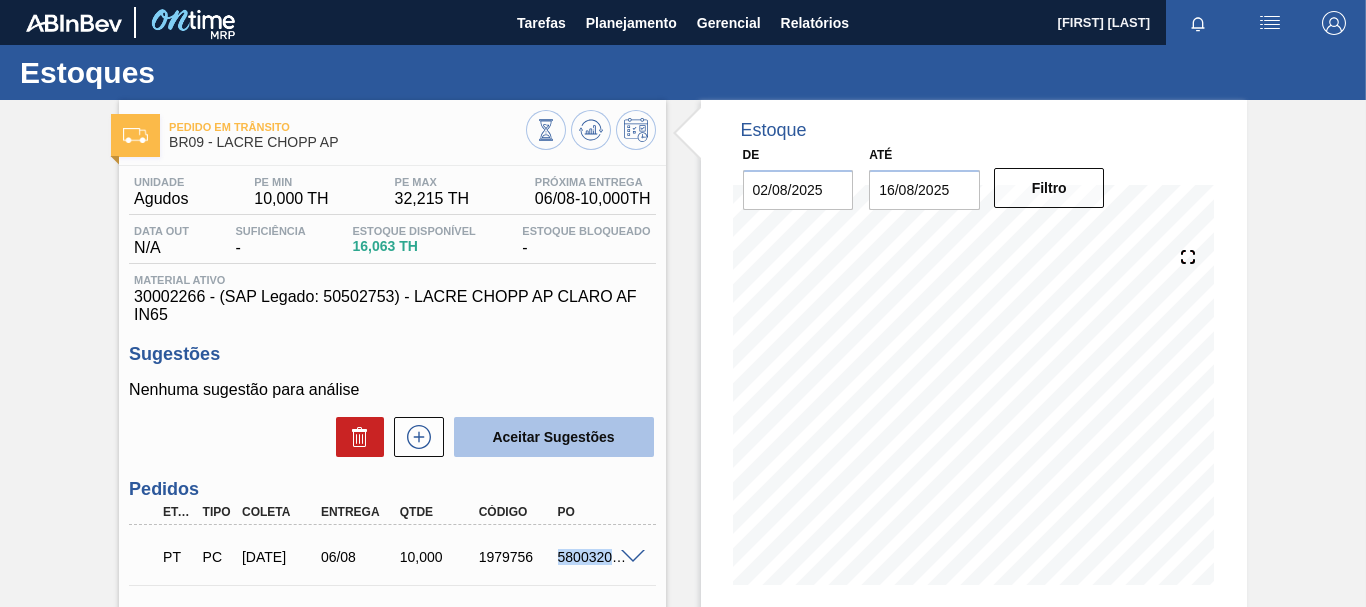 scroll, scrollTop: 200, scrollLeft: 0, axis: vertical 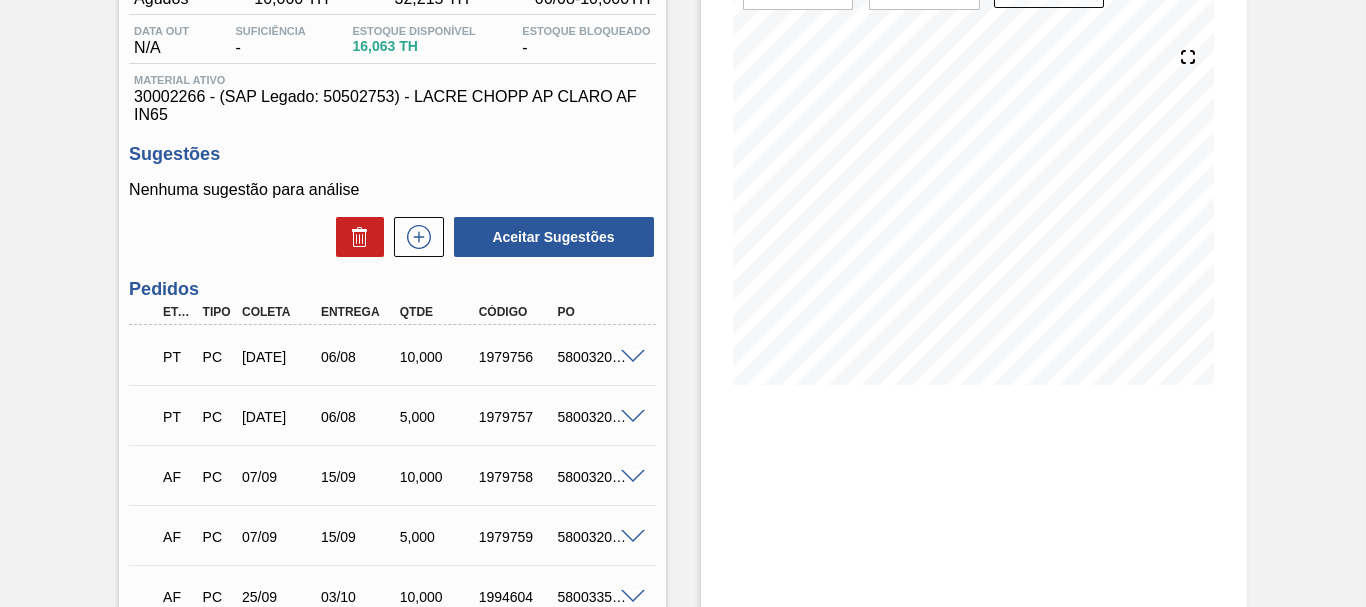 click on "PT   PC 29/07 06/08 10,000 1979756 5800320049" at bounding box center (392, 355) 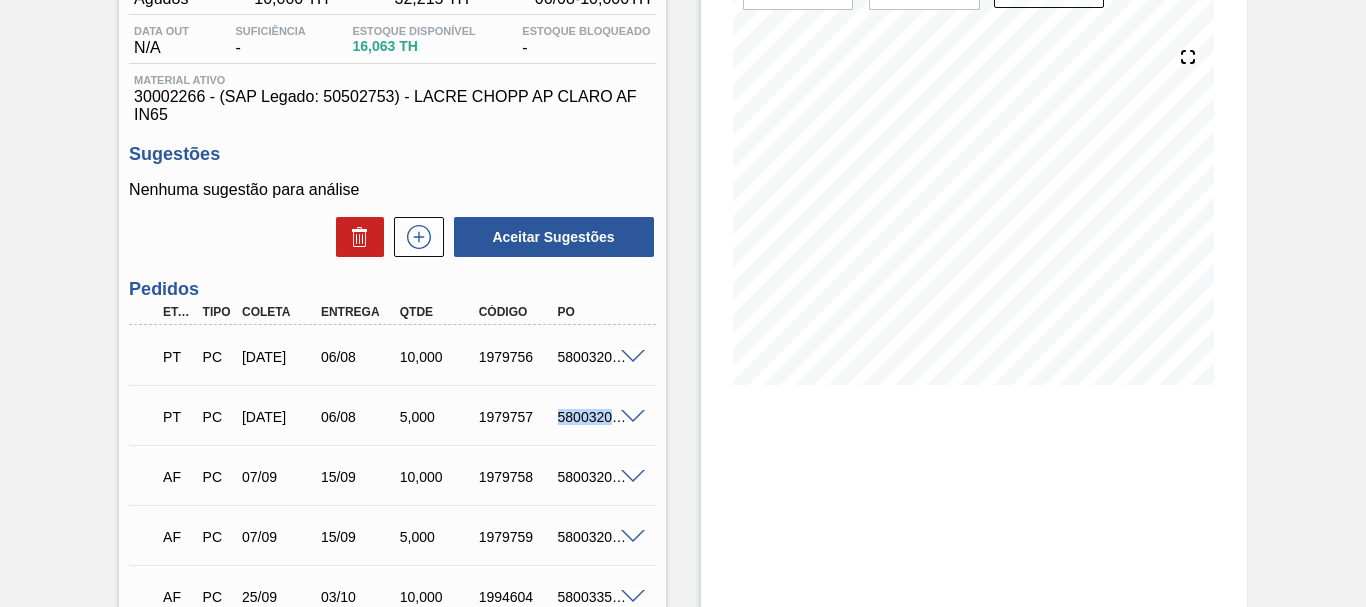 drag, startPoint x: 556, startPoint y: 418, endPoint x: 622, endPoint y: 413, distance: 66.189125 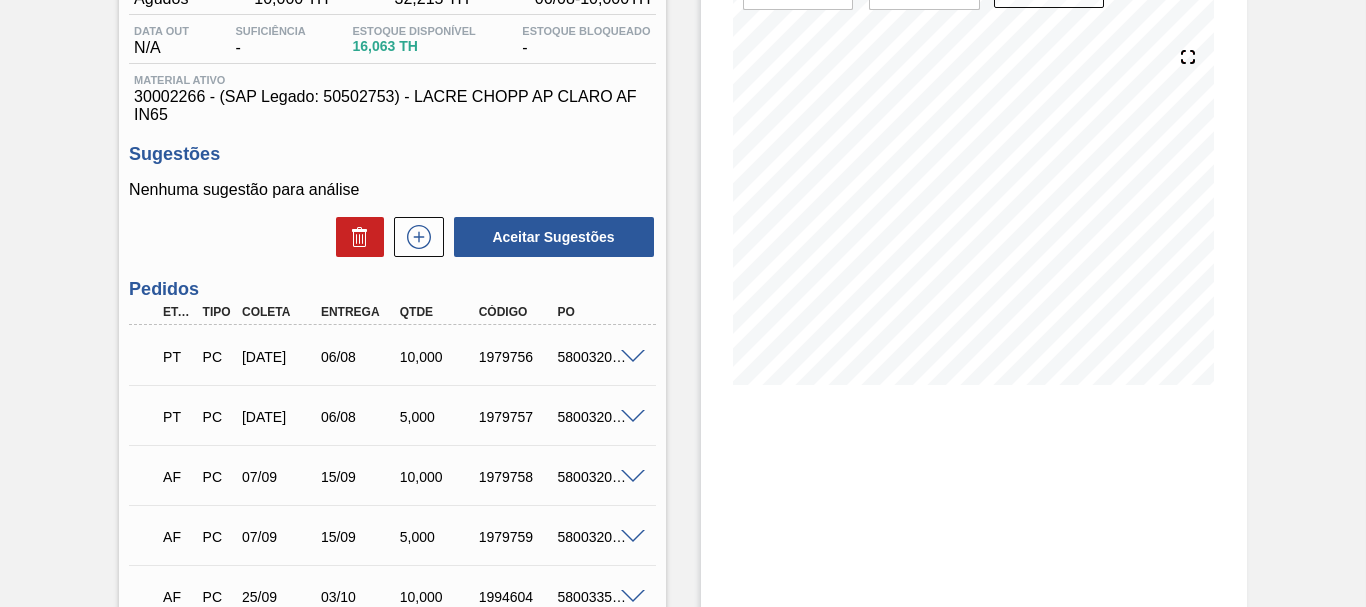 click at bounding box center [636, 415] 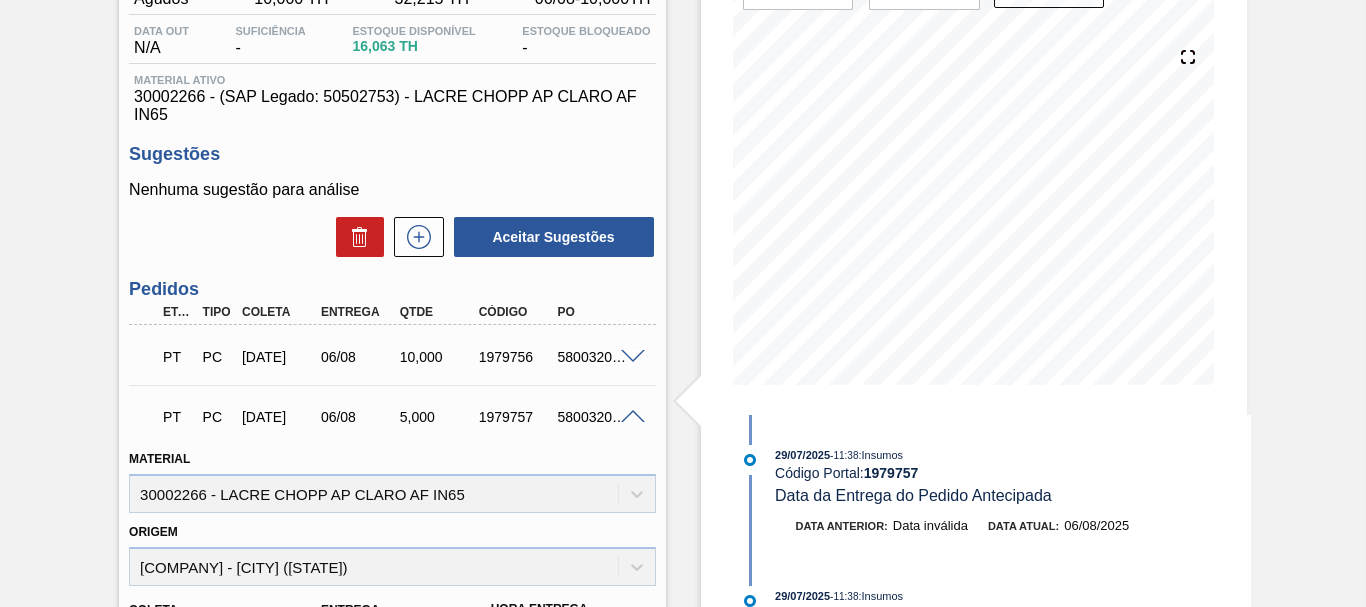 click at bounding box center [633, 357] 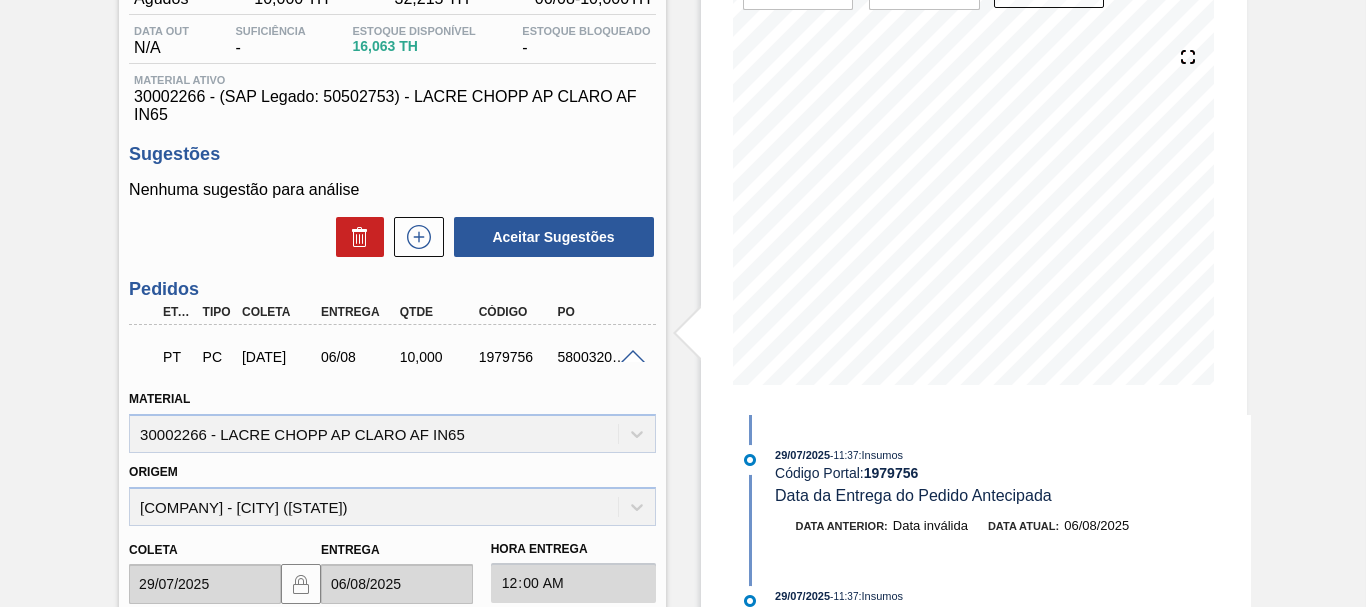scroll, scrollTop: 300, scrollLeft: 0, axis: vertical 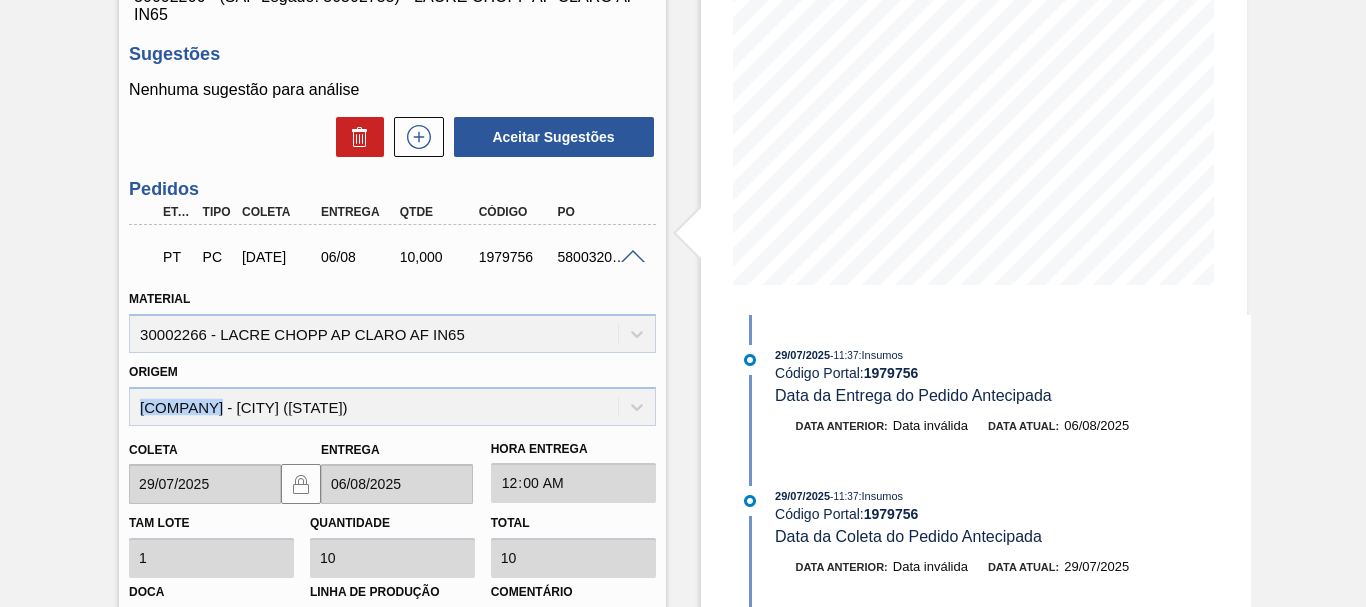drag, startPoint x: 229, startPoint y: 407, endPoint x: 140, endPoint y: 404, distance: 89.050545 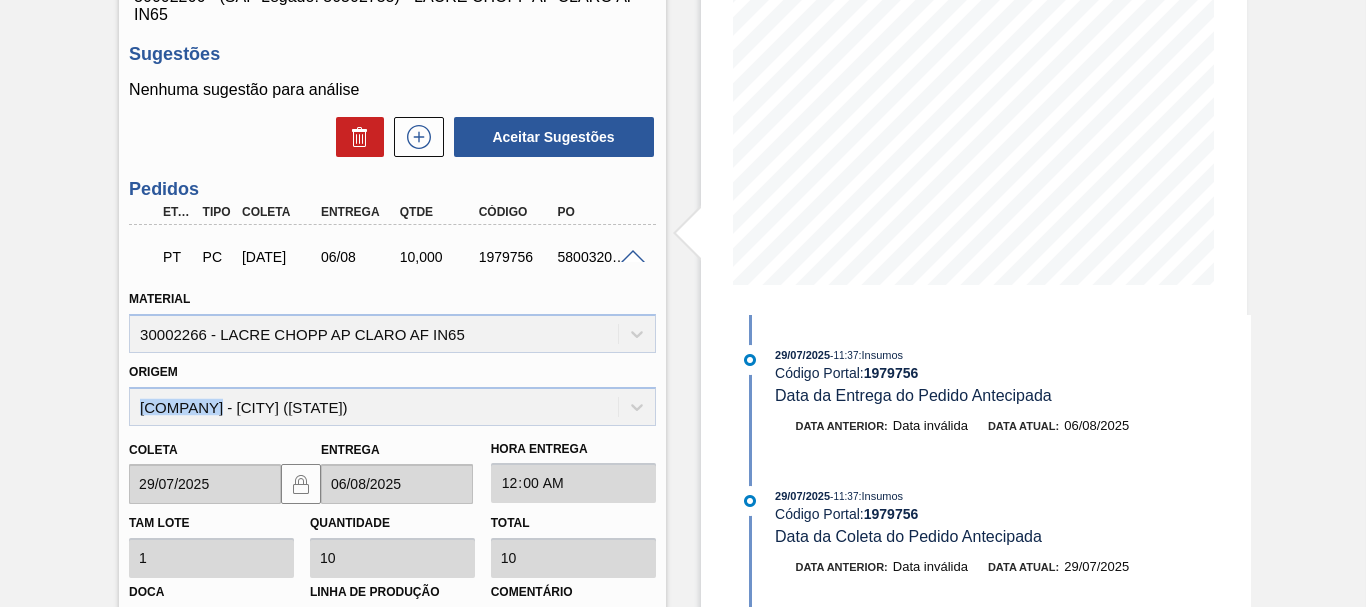 click on "Origem [COMPANY] - [CITY] ([STATE])" at bounding box center (392, 392) 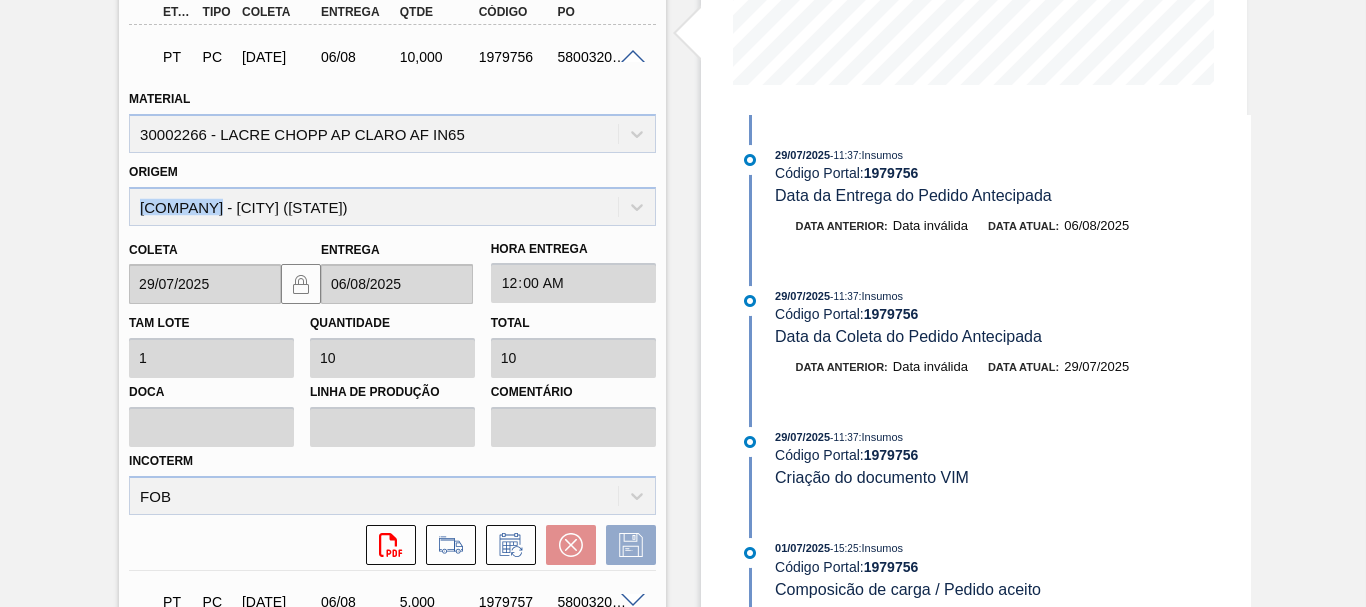 copy on "EMBHAFLEX" 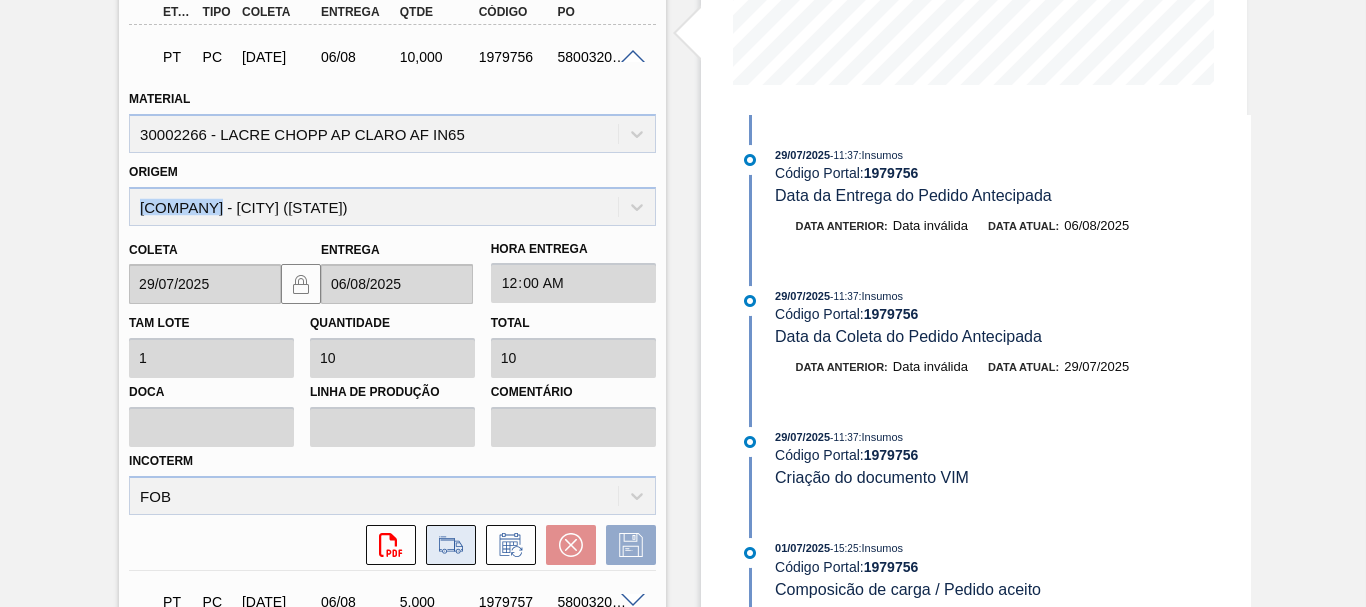 click 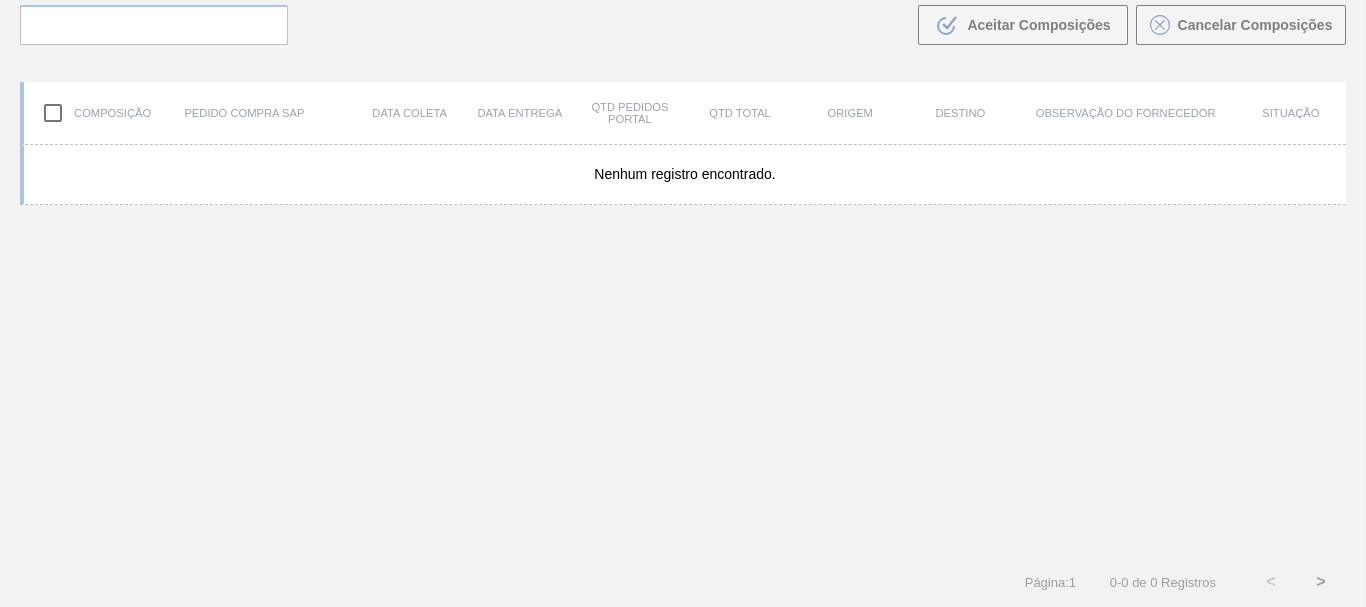 scroll, scrollTop: 144, scrollLeft: 0, axis: vertical 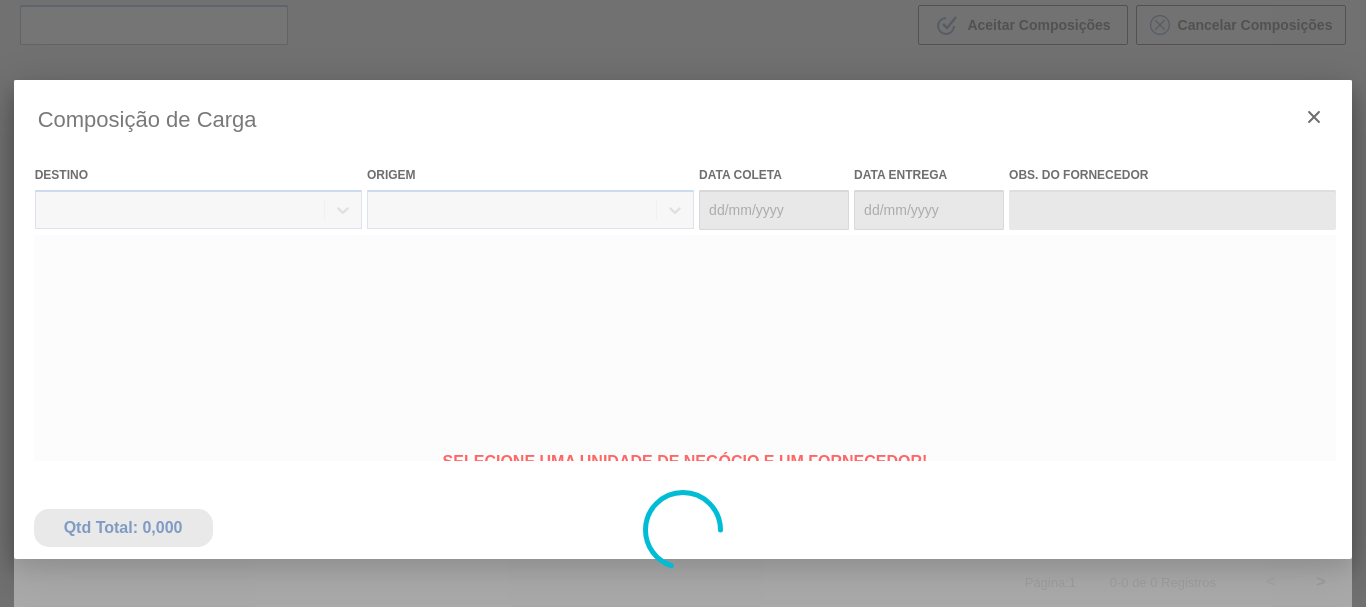 type on "12/08/2025" 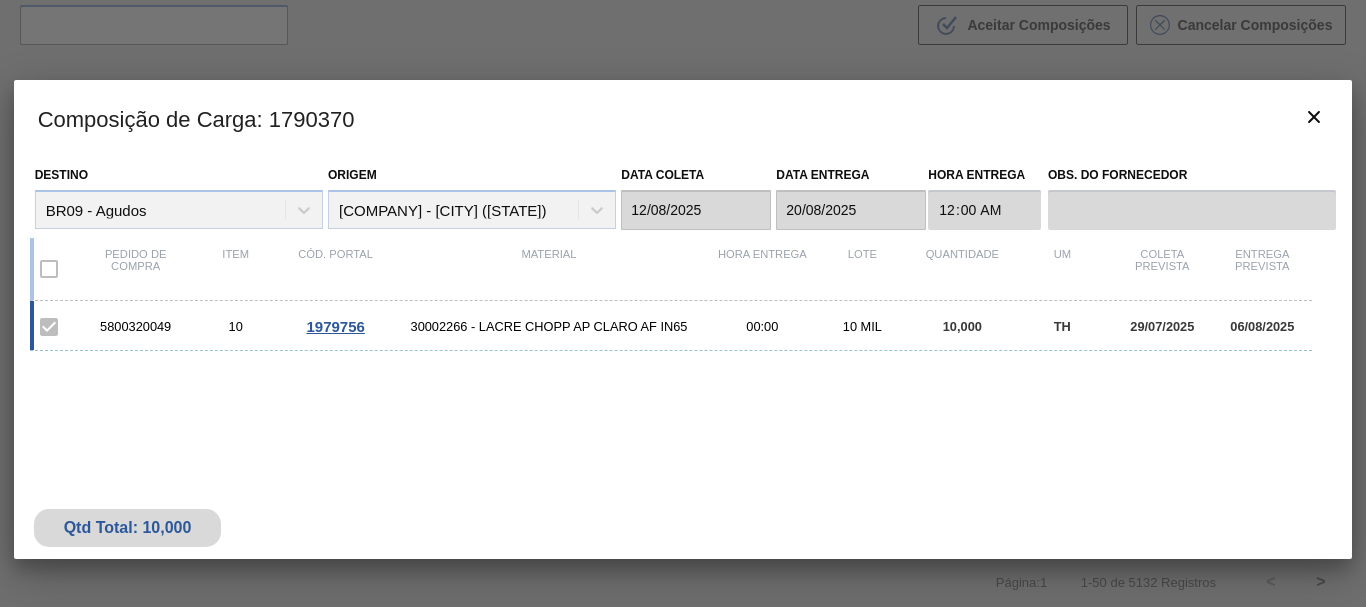 click on "1979756" at bounding box center (335, 326) 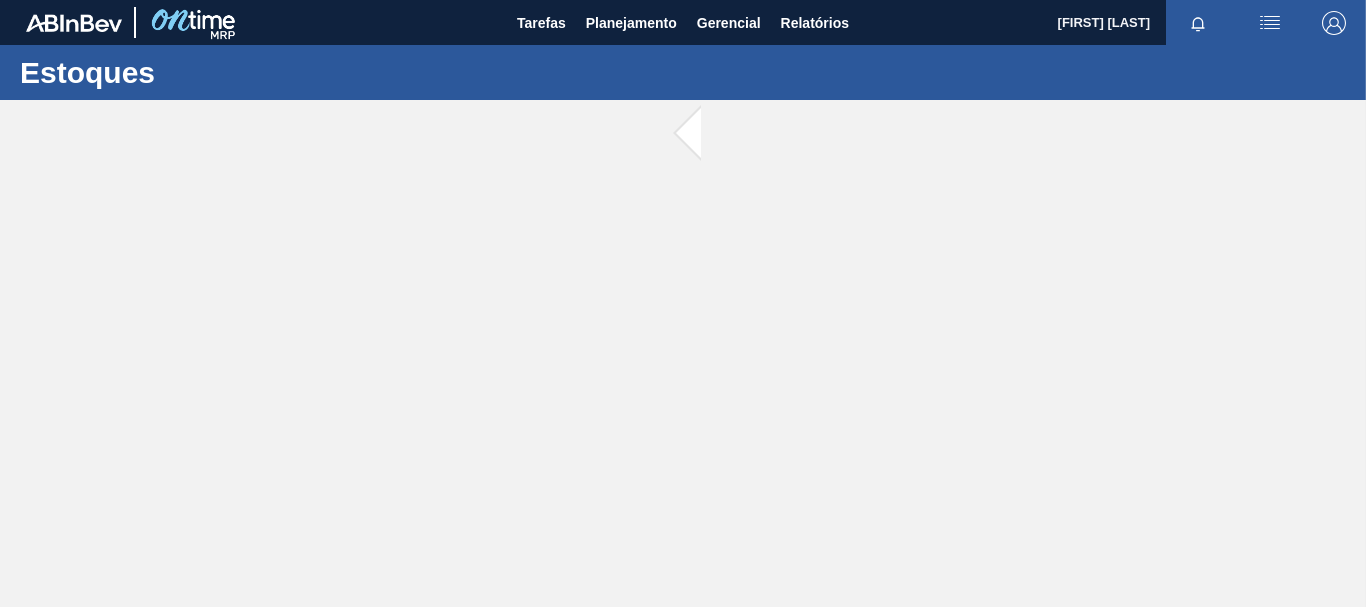 click on "Tarefas Planejamento Gerencial Relatórios [FIRST] [LAST] Marcar todas como lido Estoques" at bounding box center (683, 303) 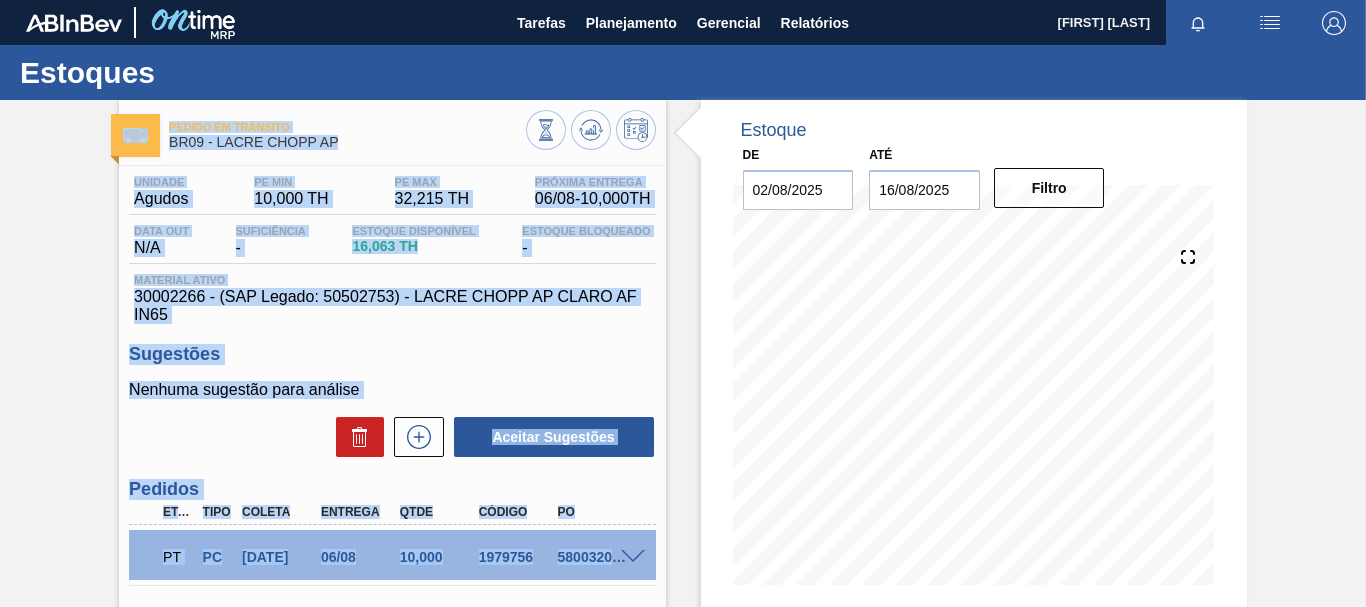 click on "Unidade Agudos PE MIN 10,000   TH PE MAX 32,215   TH Próxima Entrega 06/08  -  10,000 TH Data out N/A Suficiência - Estoque Disponível 16,063 TH Estoque Bloqueado - Material ativo 30002266 - (SAP Legado: 50502753) - LACRE CHOPP AP CLARO AF IN65   Sugestões   Nenhuma sugestão para análise Aceitar Sugestões Pedidos Etapa Tipo Coleta Entrega Qtde Código PO   PT   PC 29/07 06/08 10,000 1979756 5800320049 Material 30002266 - LACRE CHOPP AP CLARO AF IN65 Origem EMBHAFLEX - GUARULHOS (SP) Coleta 29/07/2025 Entrega 06/08/2025 Hora Entrega 00:00:00 Tam lote 1 Quantidade 10 Total 10 Doca Linha de Produção Comentário Incoterm FOB svg{fill:#ff0000}   PT   PC 29/07 06/08 5,000 1979757 5800320050 Material 30002266 - LACRE CHOPP AP CLARO AF IN65 Origem EMBHAFLEX - GUARULHOS (SP) Coleta 29/07/2025 Entrega 06/08/2025 Hora Entrega 00:00:00 Tam lote 1 Quantidade 5 Total 5 Doca Linha de Produção Comentário Incoterm FOB svg{fill:#ff0000}   AF   PC 07/09 15/09 10,000 1979758" at bounding box center [392, 602] 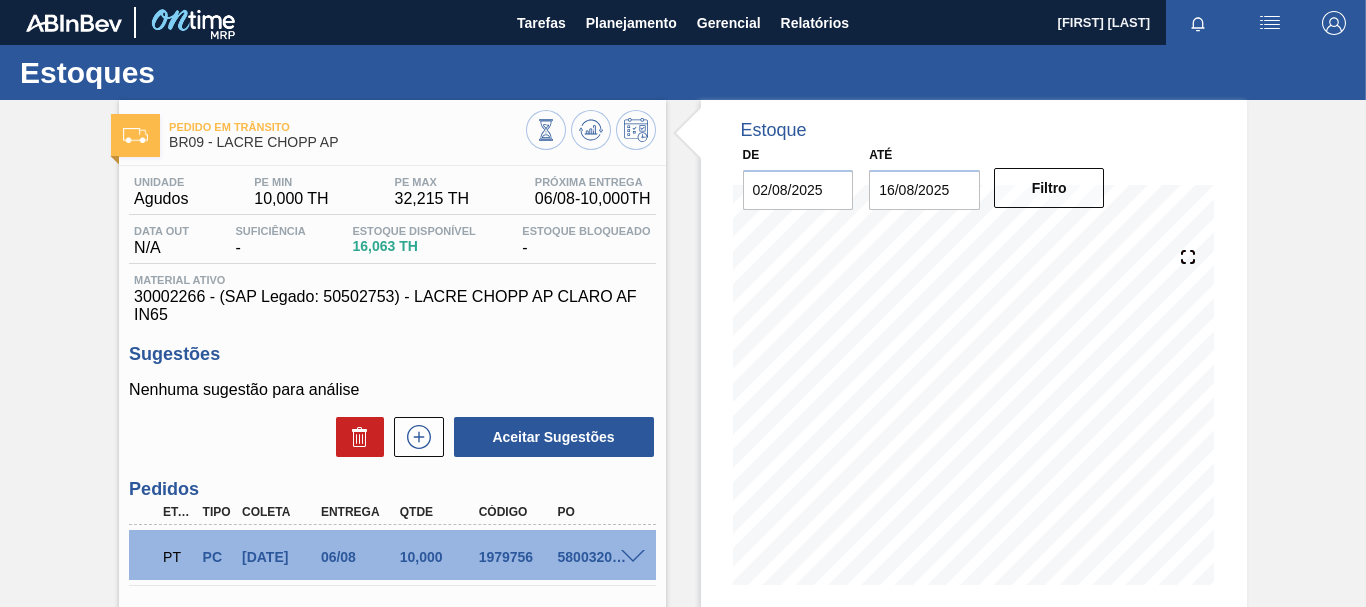 scroll, scrollTop: 200, scrollLeft: 0, axis: vertical 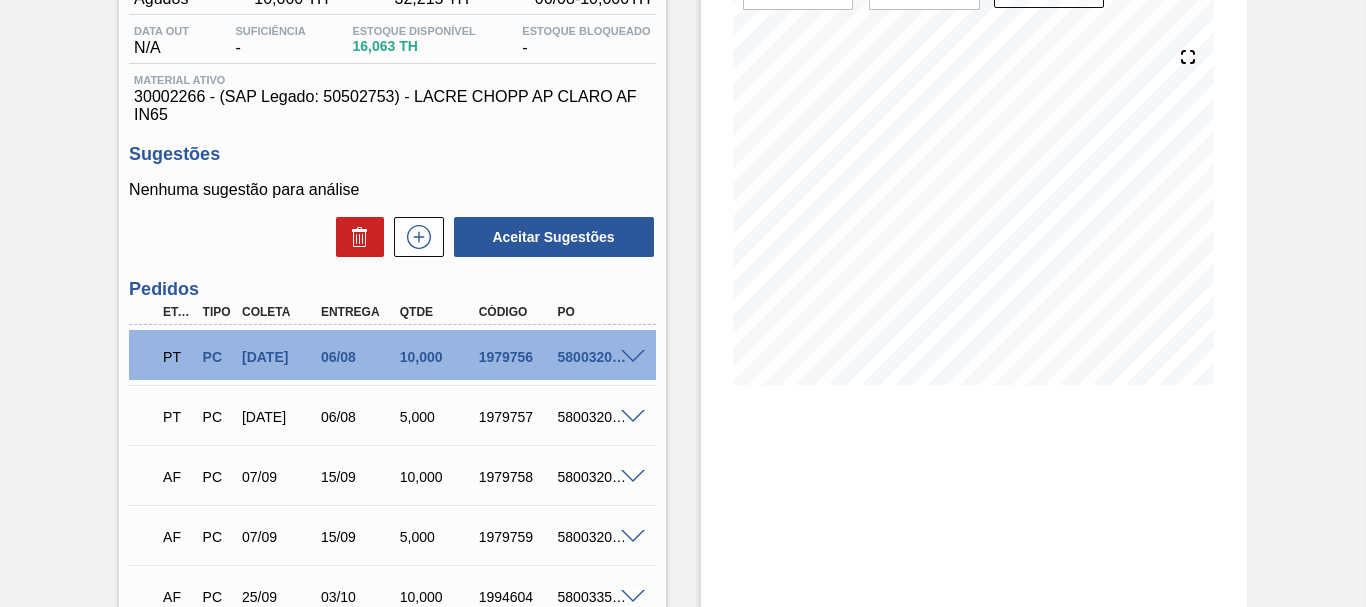 click at bounding box center [633, 357] 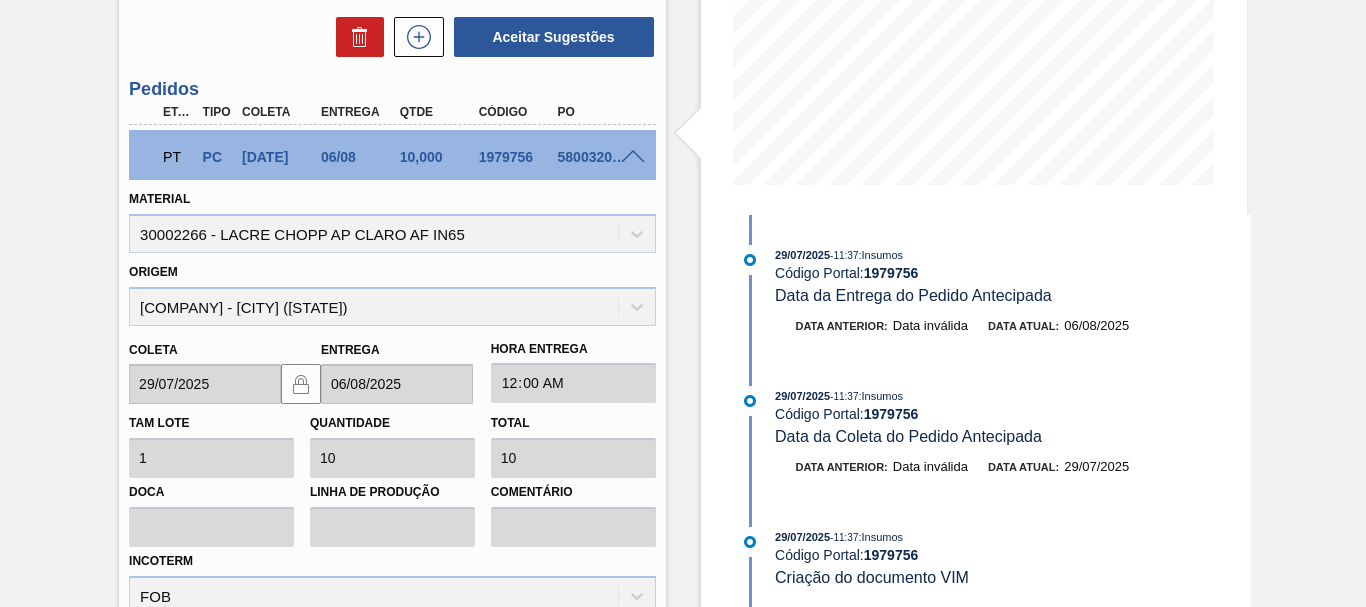 scroll, scrollTop: 300, scrollLeft: 0, axis: vertical 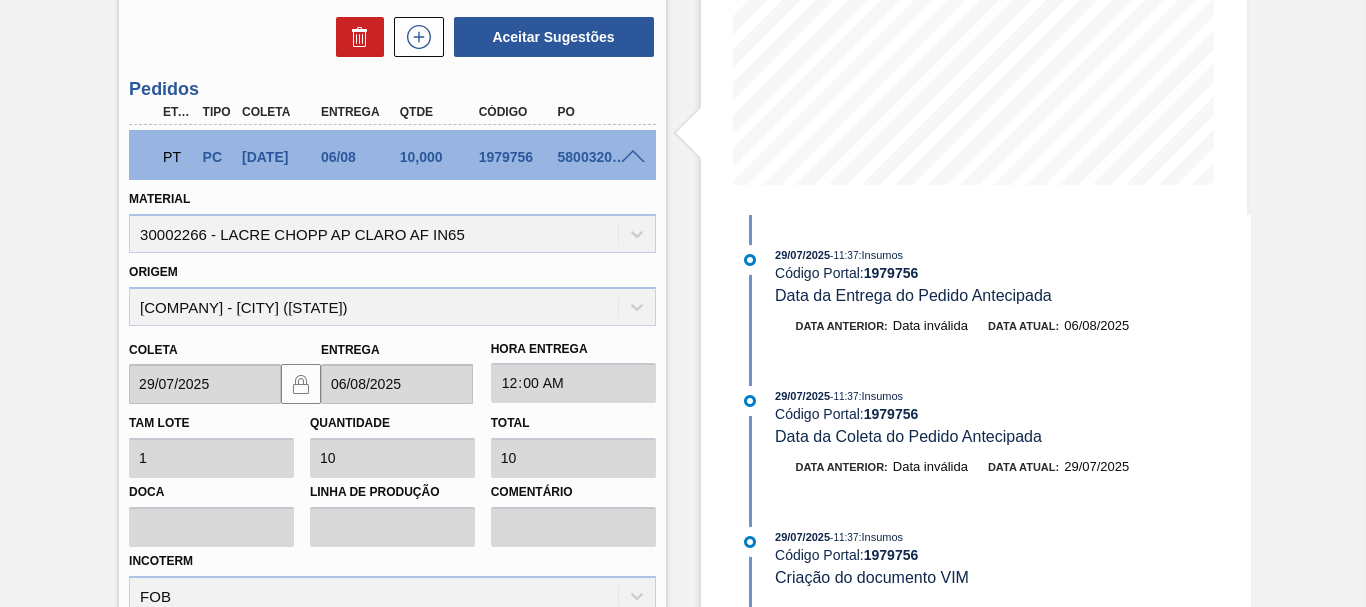 click on "5800320049" at bounding box center (595, 157) 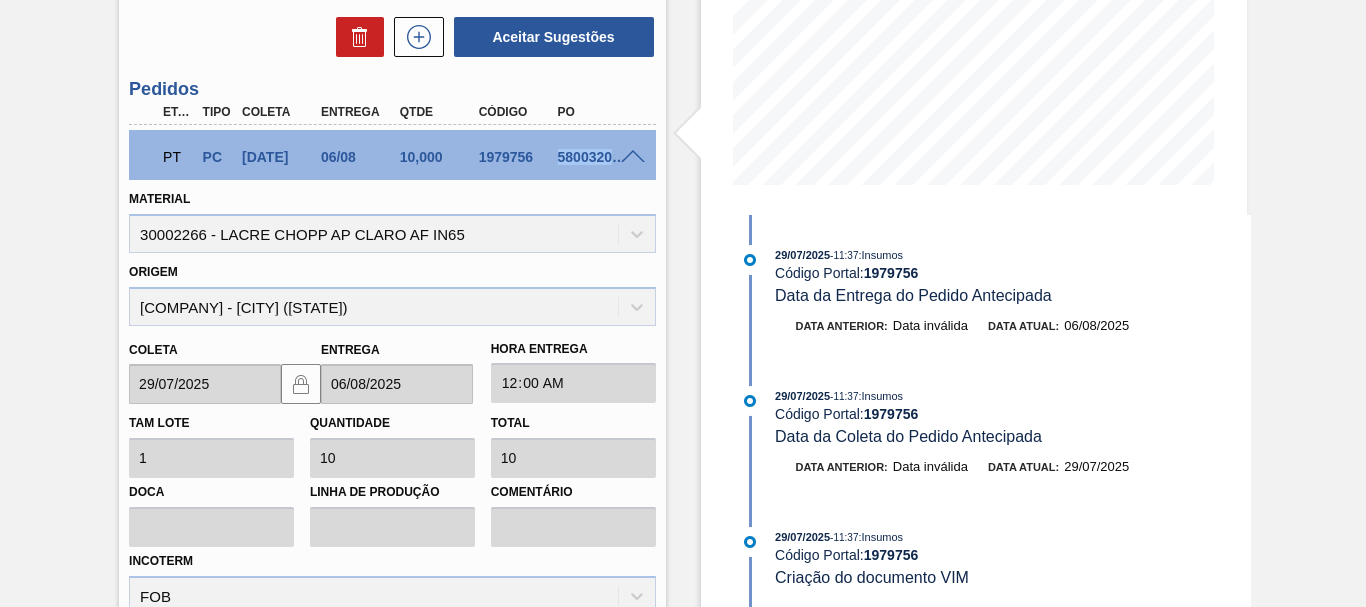 click on "5800320049" at bounding box center (595, 157) 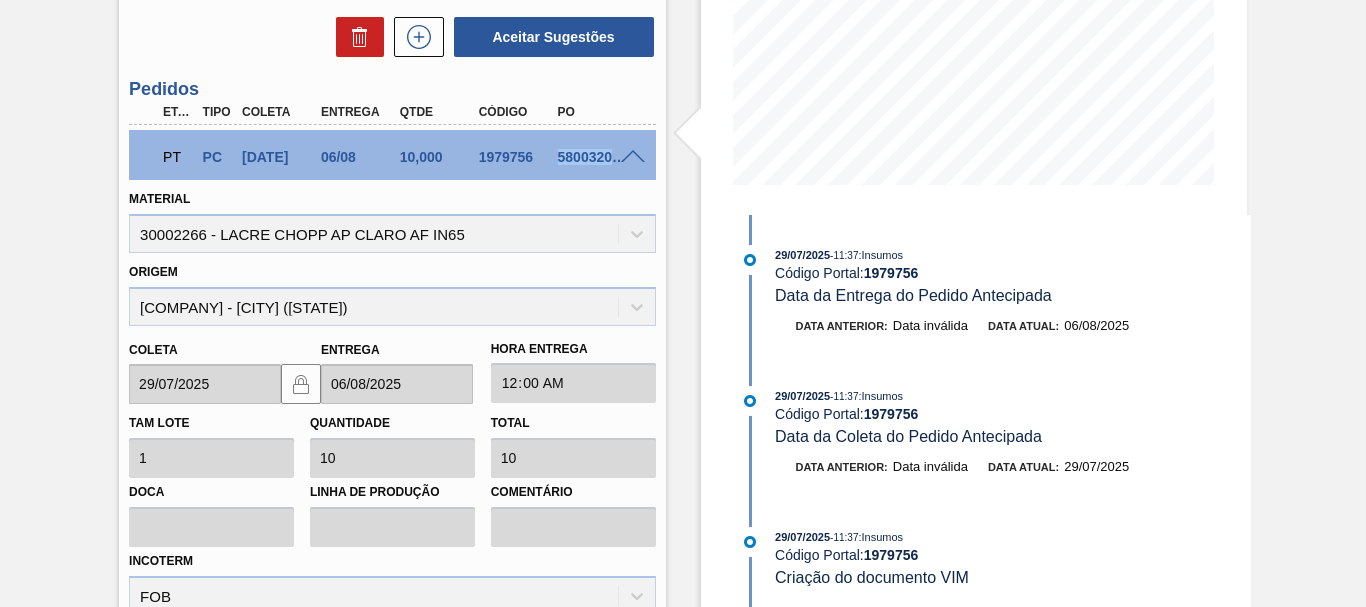 copy on "5800320049" 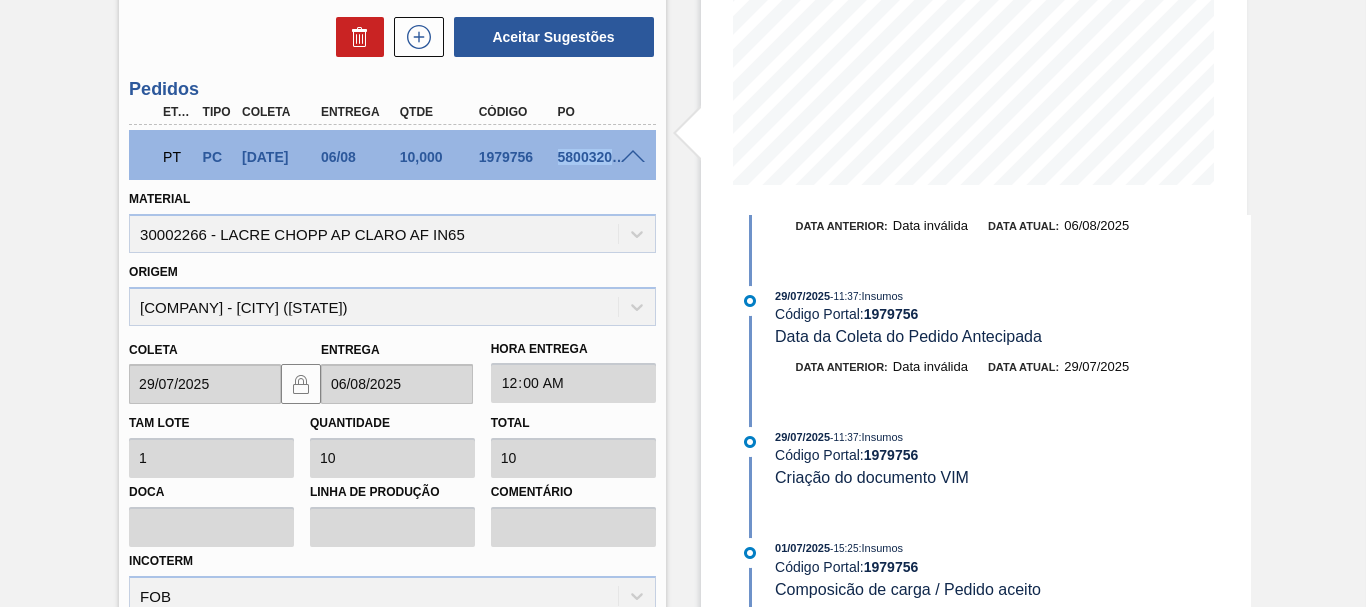 scroll, scrollTop: 0, scrollLeft: 0, axis: both 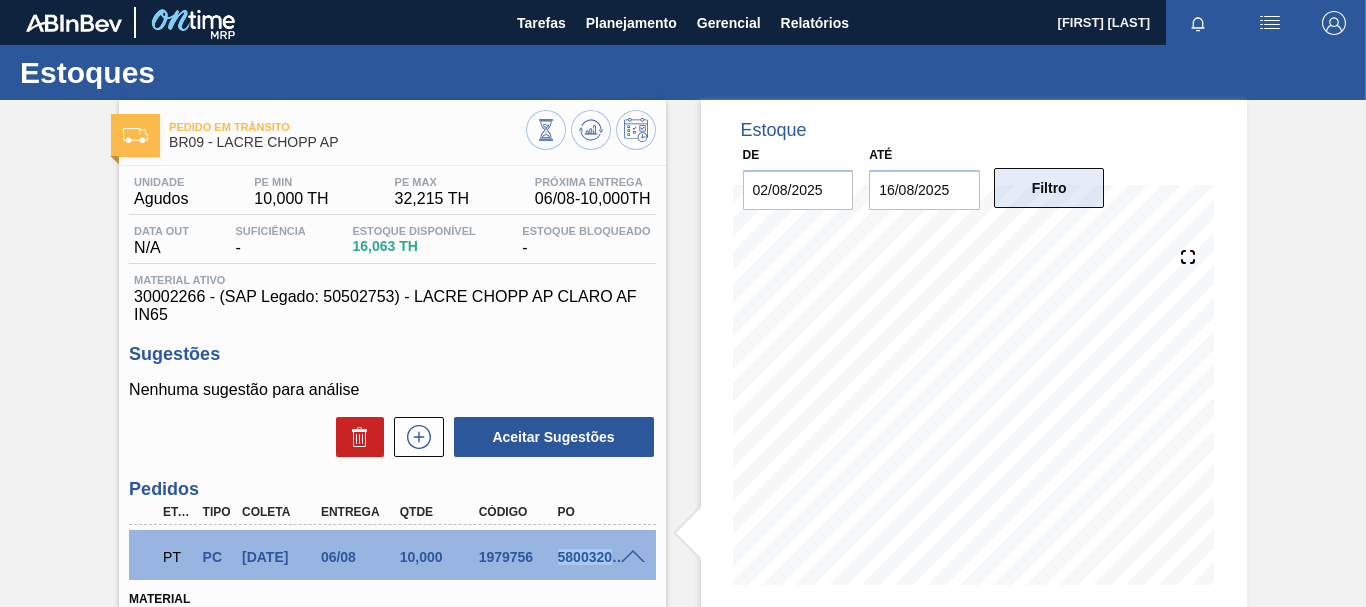 click on "Filtro" at bounding box center (1049, 188) 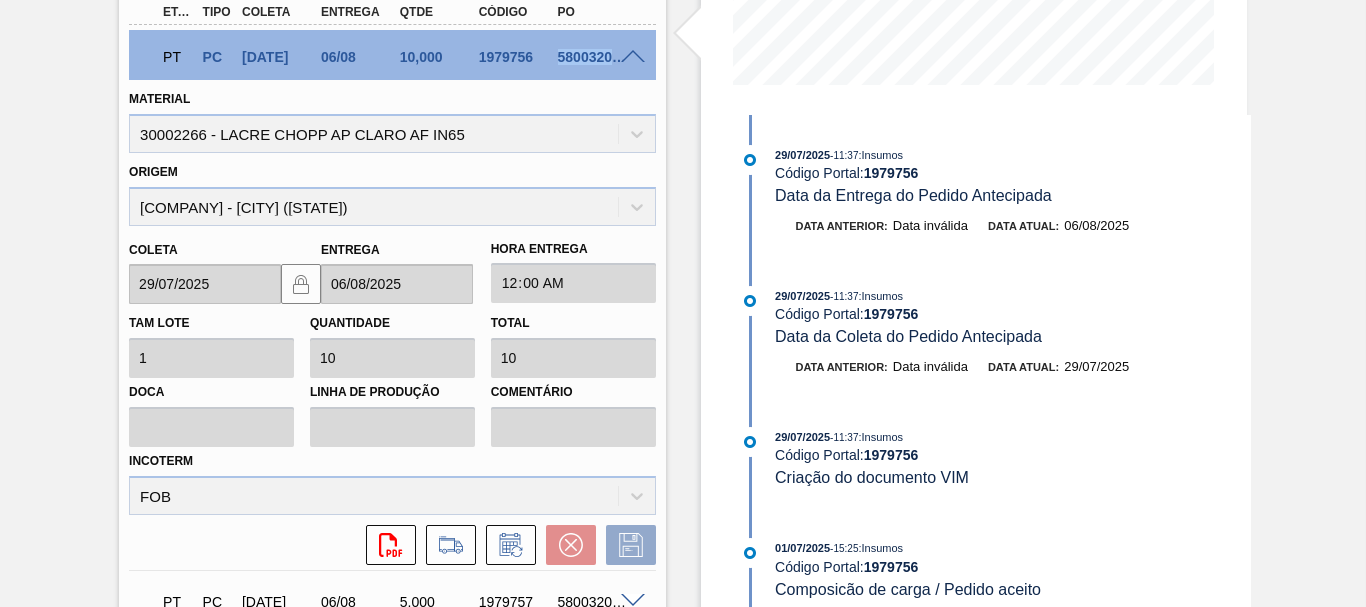 scroll, scrollTop: 600, scrollLeft: 0, axis: vertical 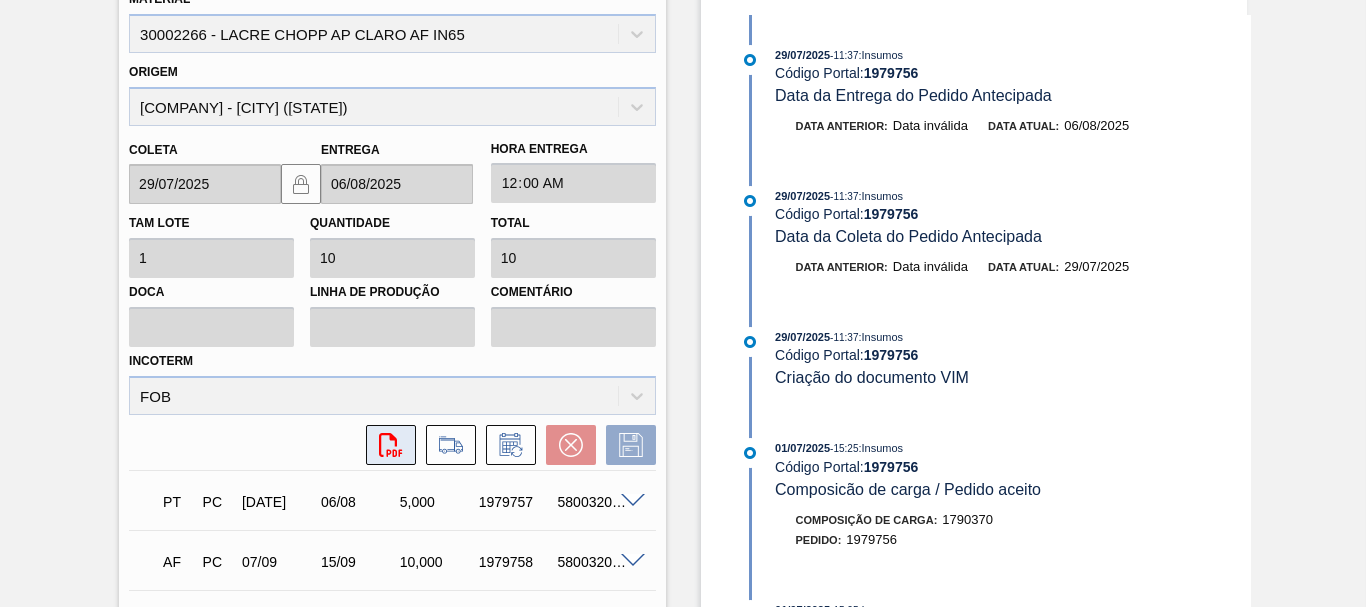 click 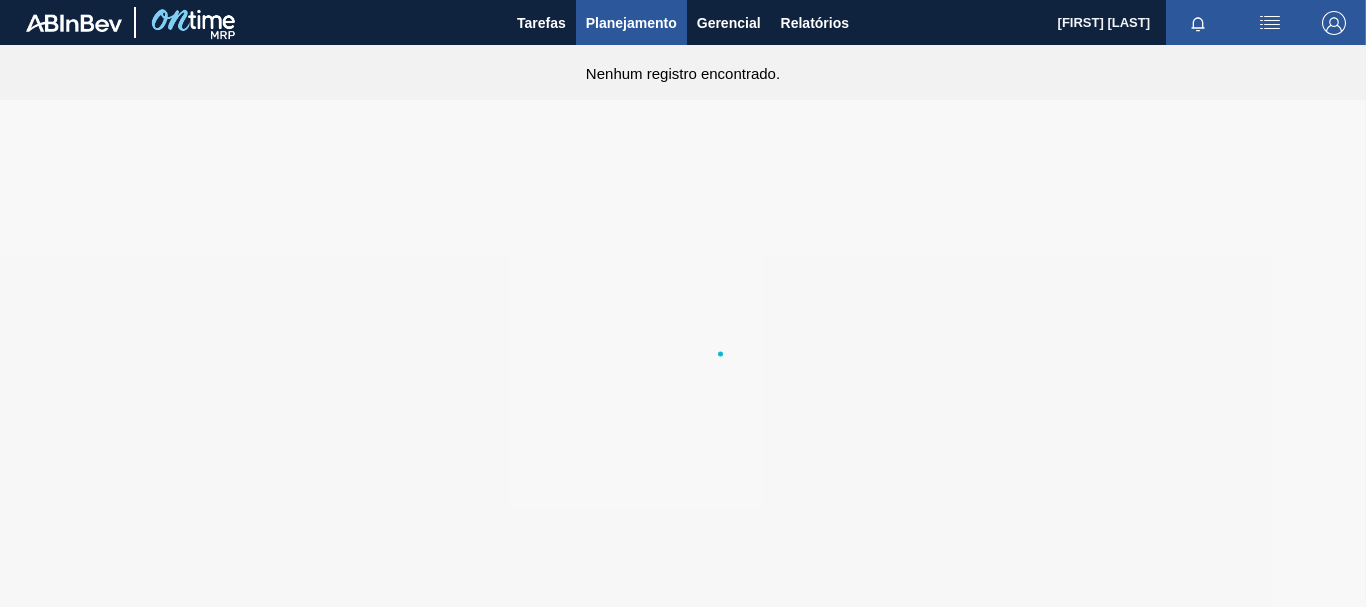 scroll, scrollTop: 0, scrollLeft: 0, axis: both 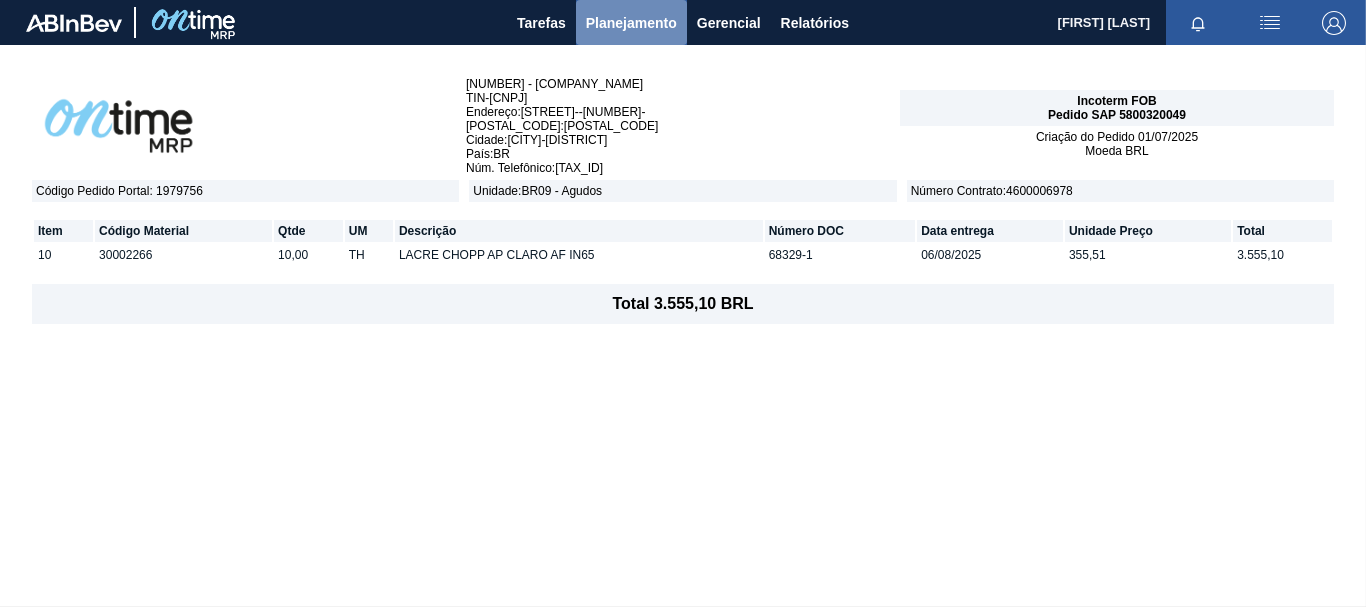 click on "Planejamento" at bounding box center [631, 23] 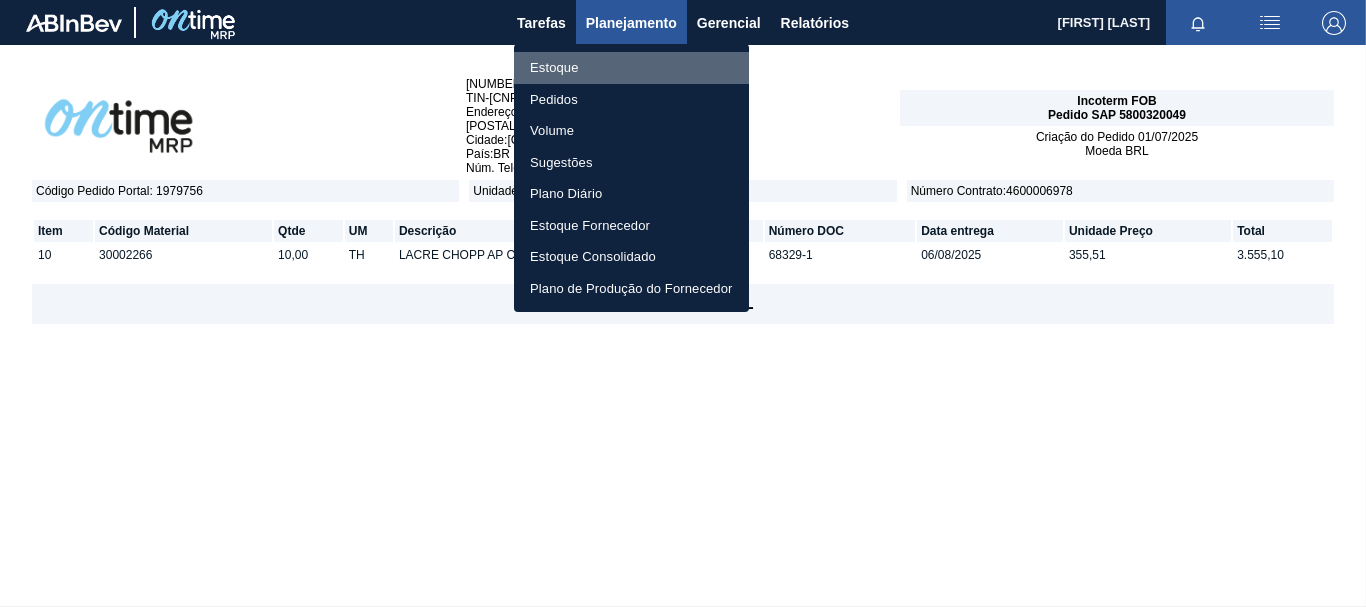 click on "Estoque" at bounding box center (631, 68) 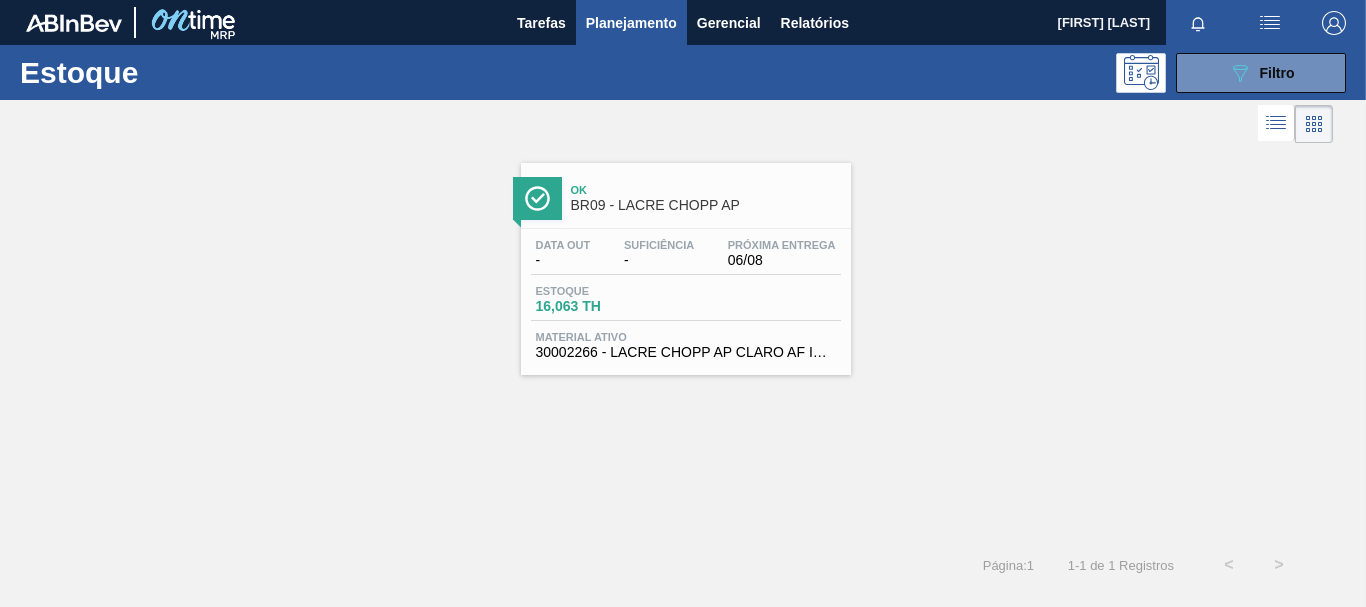 click on "Suficiência -" at bounding box center (659, 253) 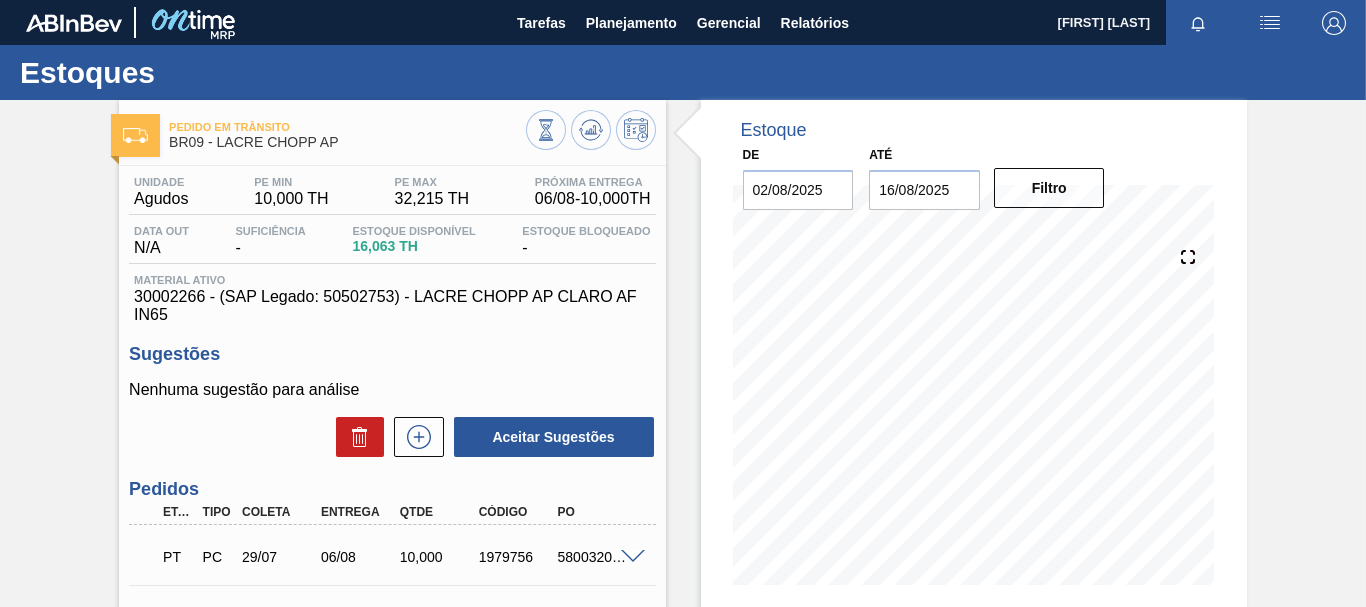scroll, scrollTop: 100, scrollLeft: 0, axis: vertical 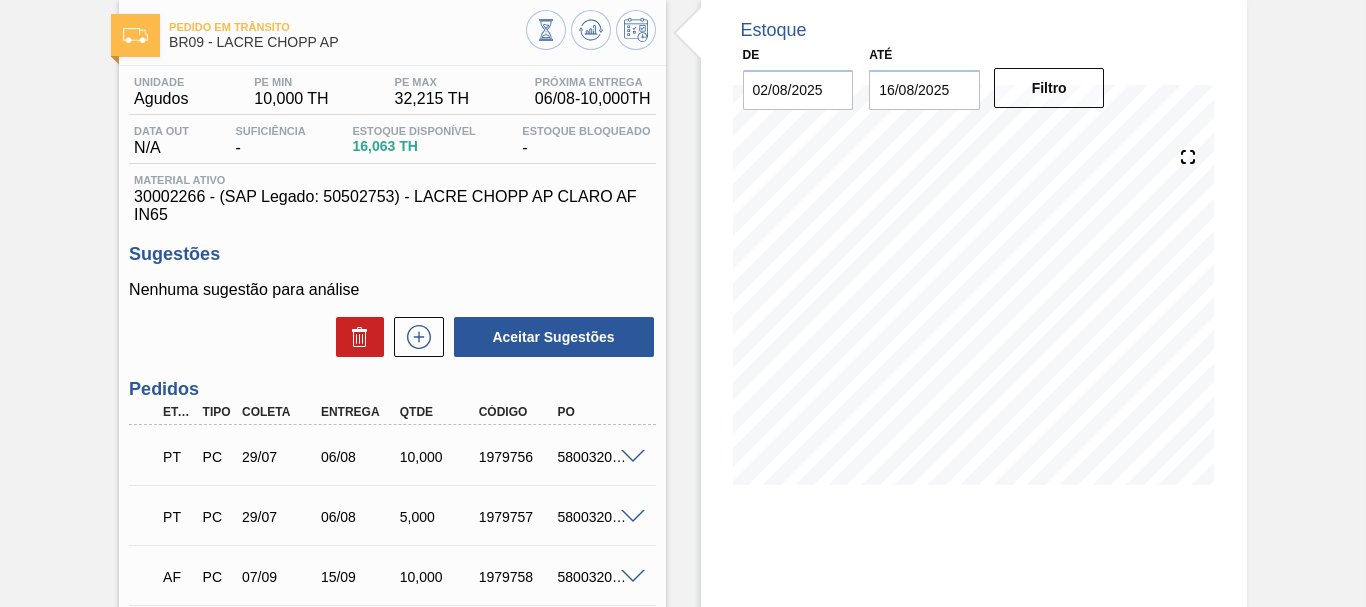 click at bounding box center (633, 517) 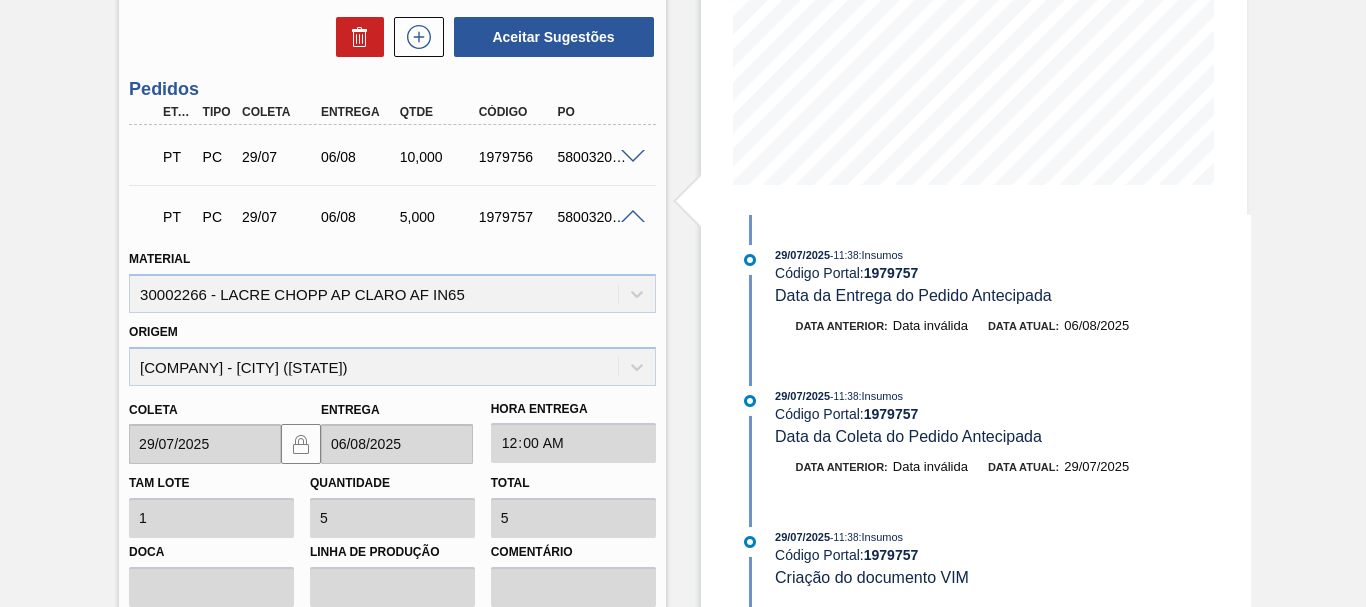 scroll, scrollTop: 600, scrollLeft: 0, axis: vertical 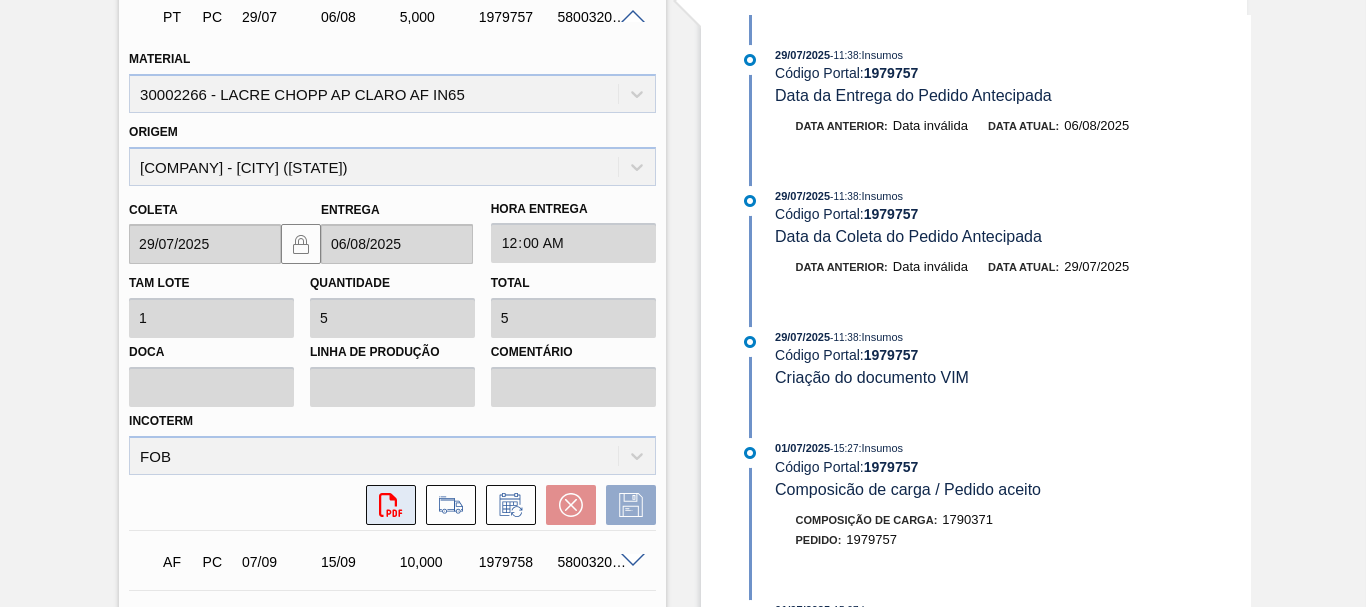 click on "svg{fill:#ff0000}" 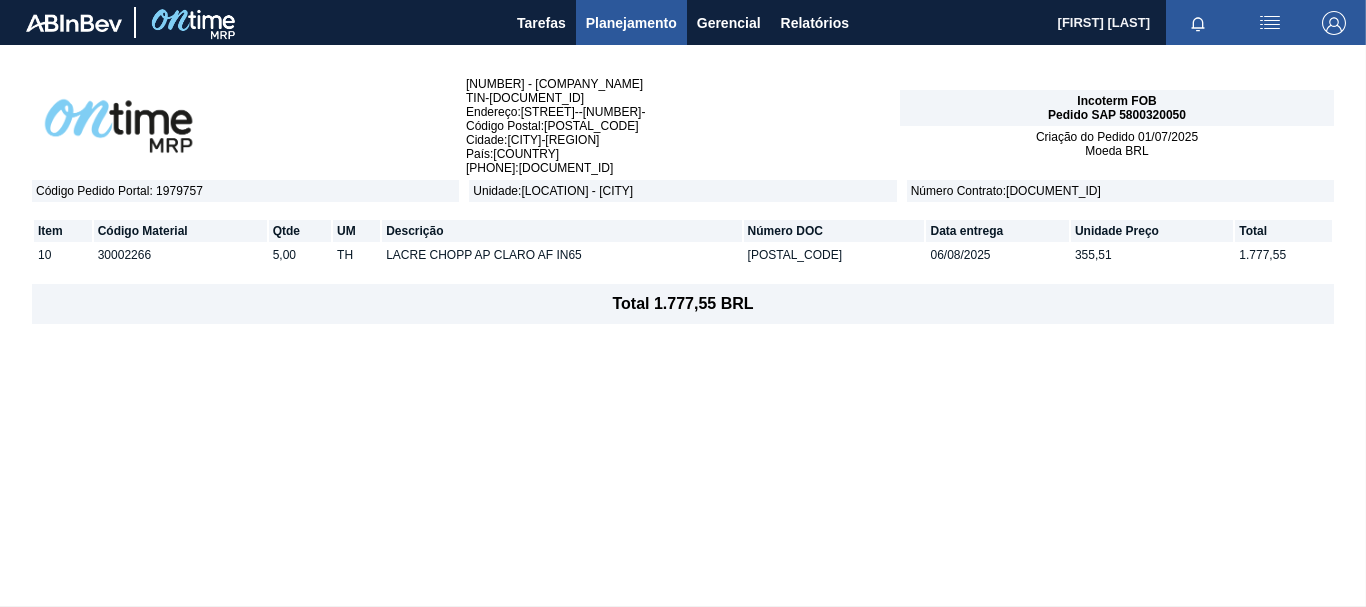scroll, scrollTop: 0, scrollLeft: 0, axis: both 